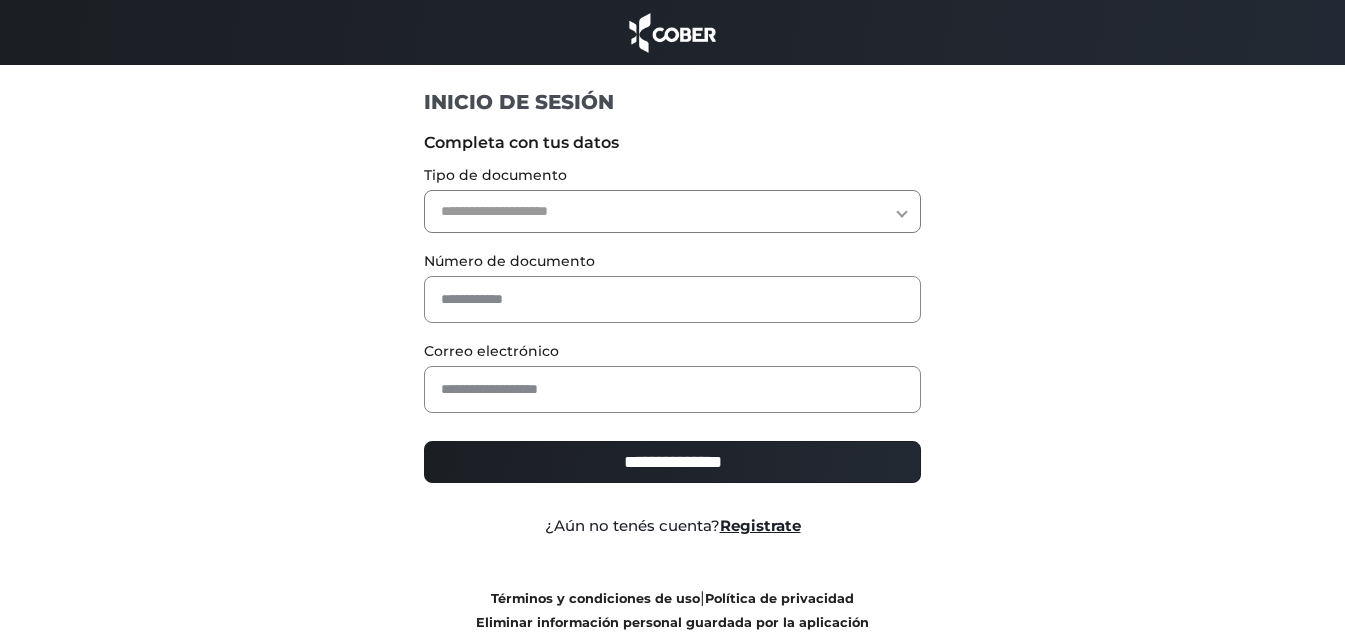 scroll, scrollTop: 0, scrollLeft: 0, axis: both 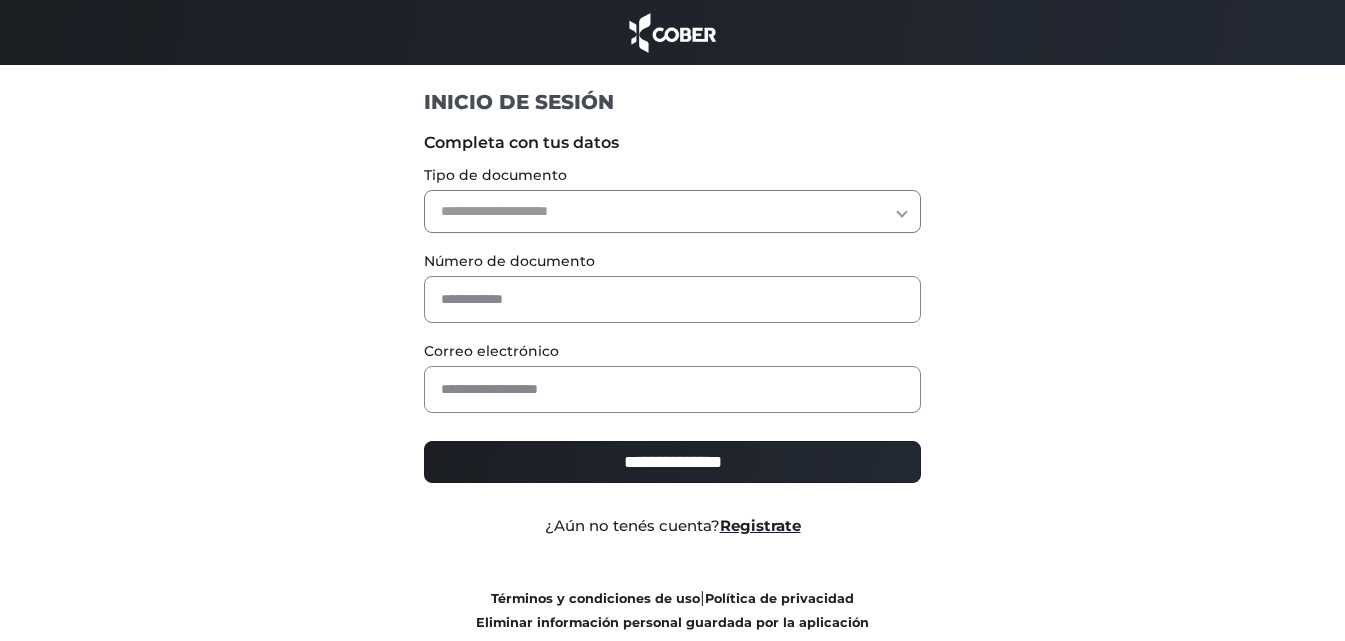 click on "**********" at bounding box center (672, 211) 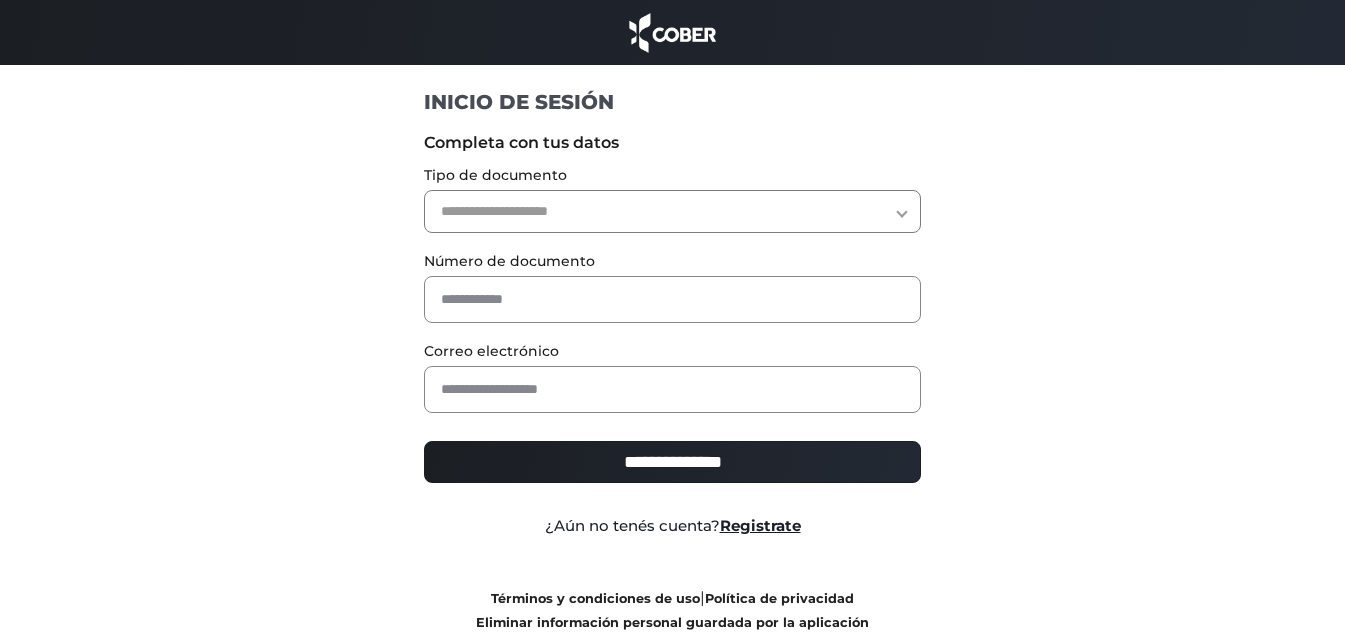 scroll, scrollTop: 0, scrollLeft: 0, axis: both 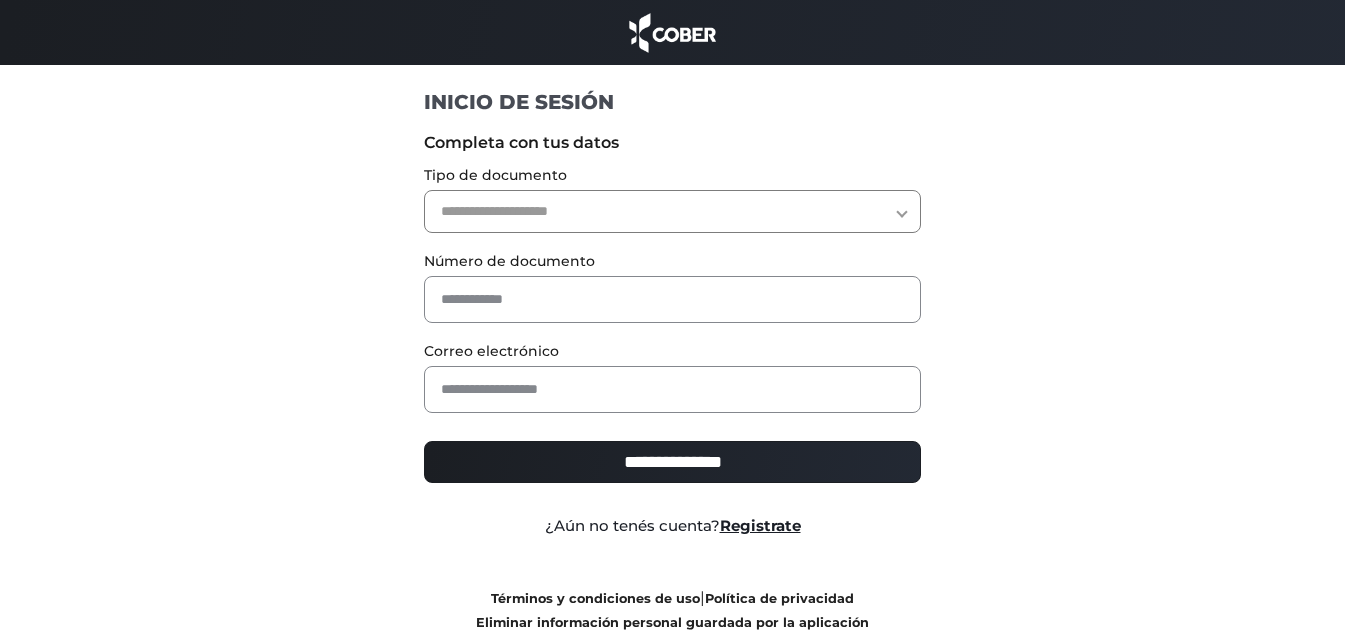 click on "**********" at bounding box center [672, 211] 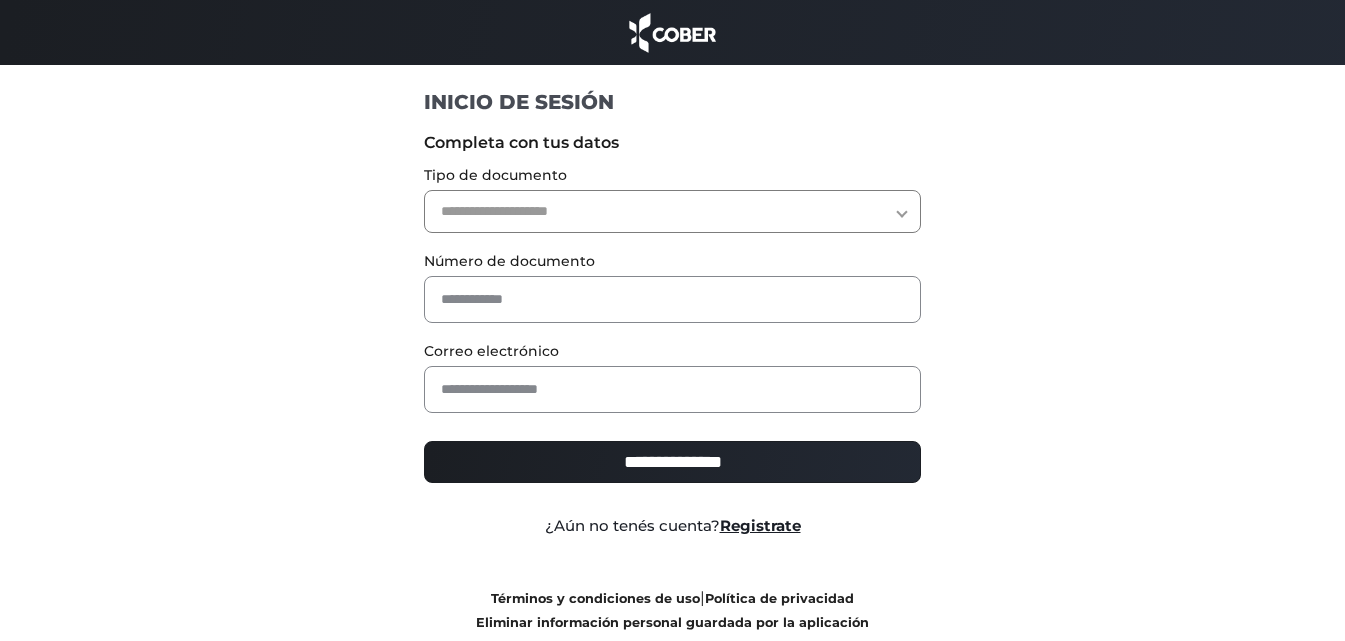 select on "***" 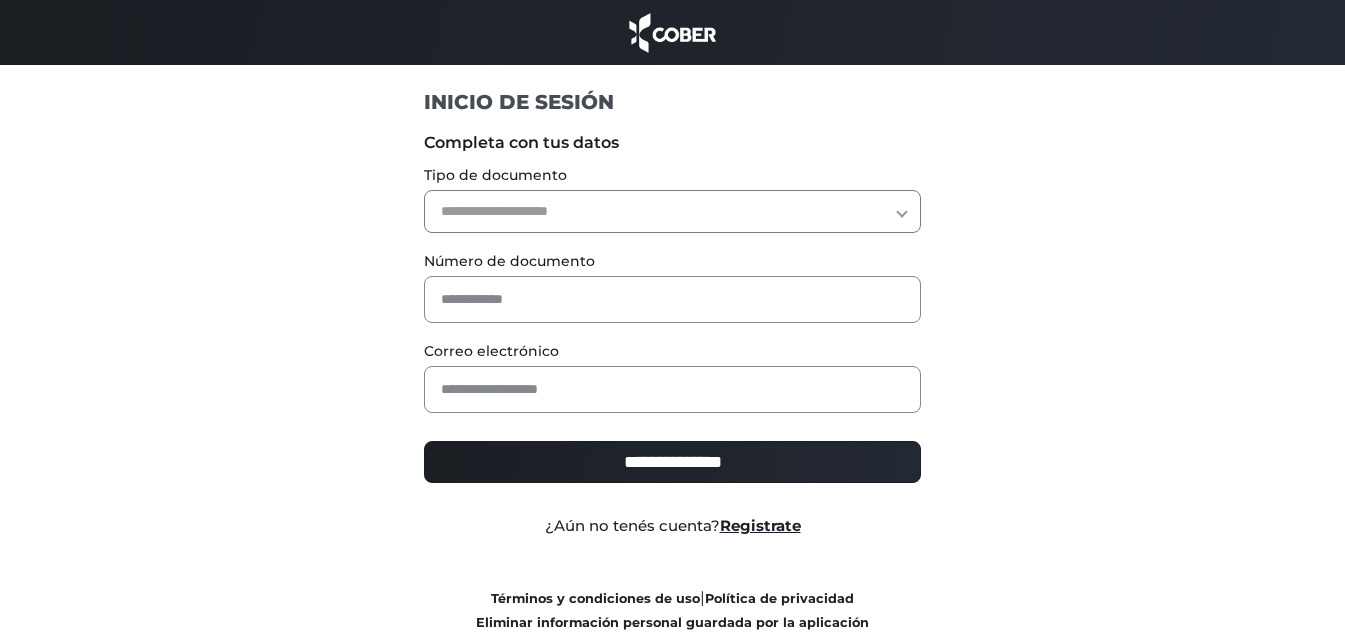 click on "**********" at bounding box center (672, 211) 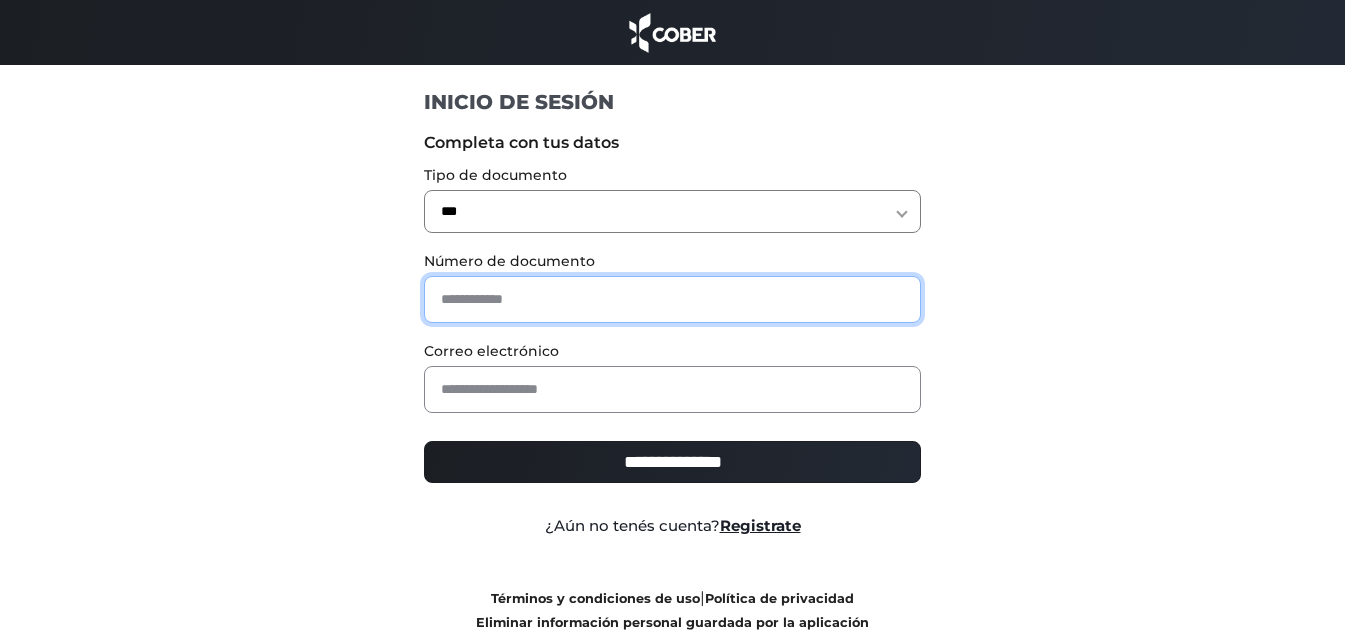 click at bounding box center [672, 299] 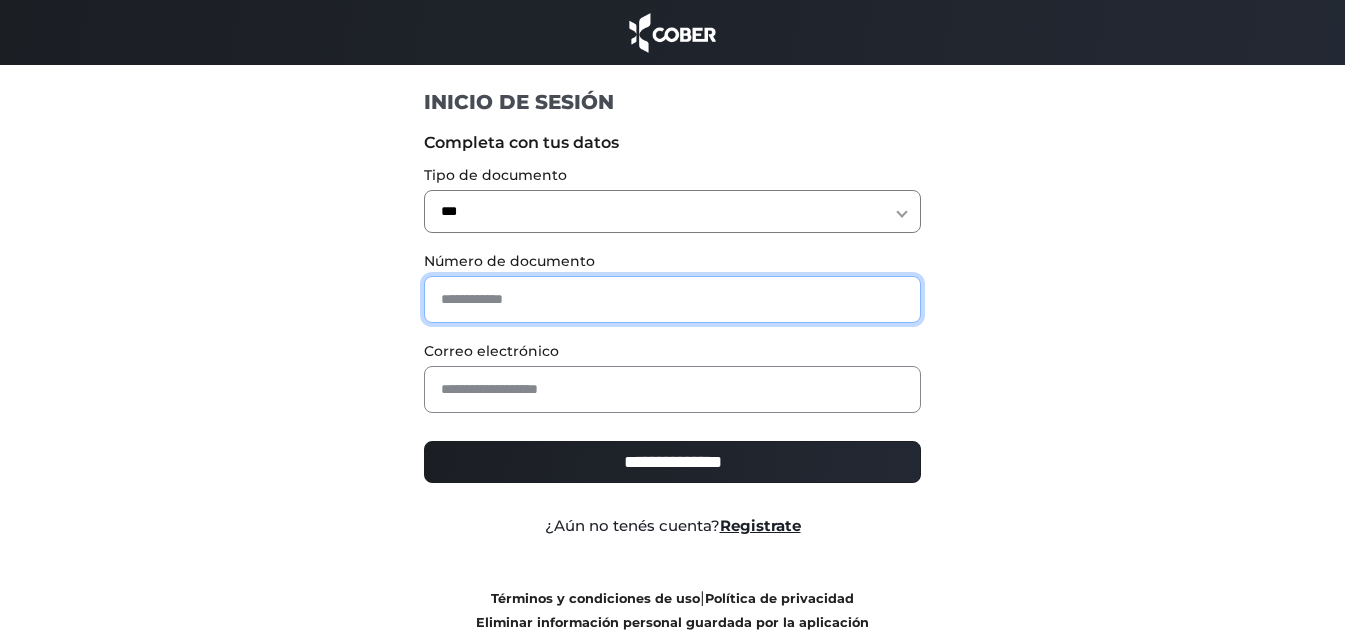 type on "*******" 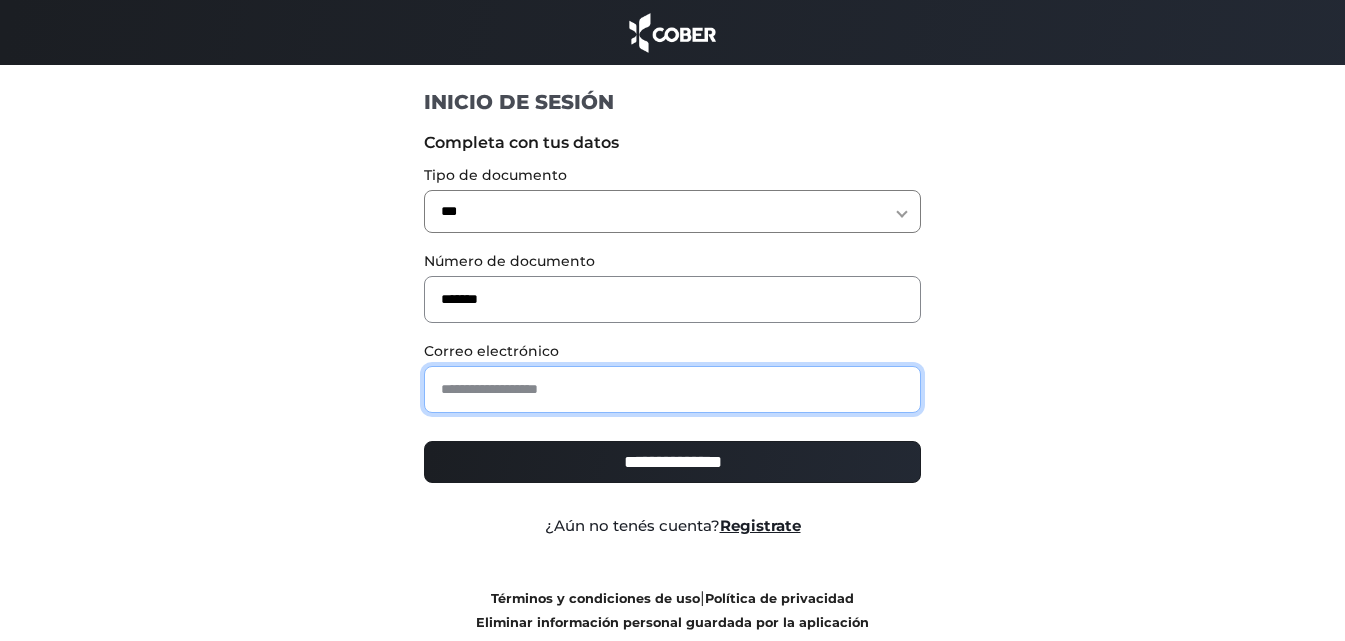 click at bounding box center [672, 389] 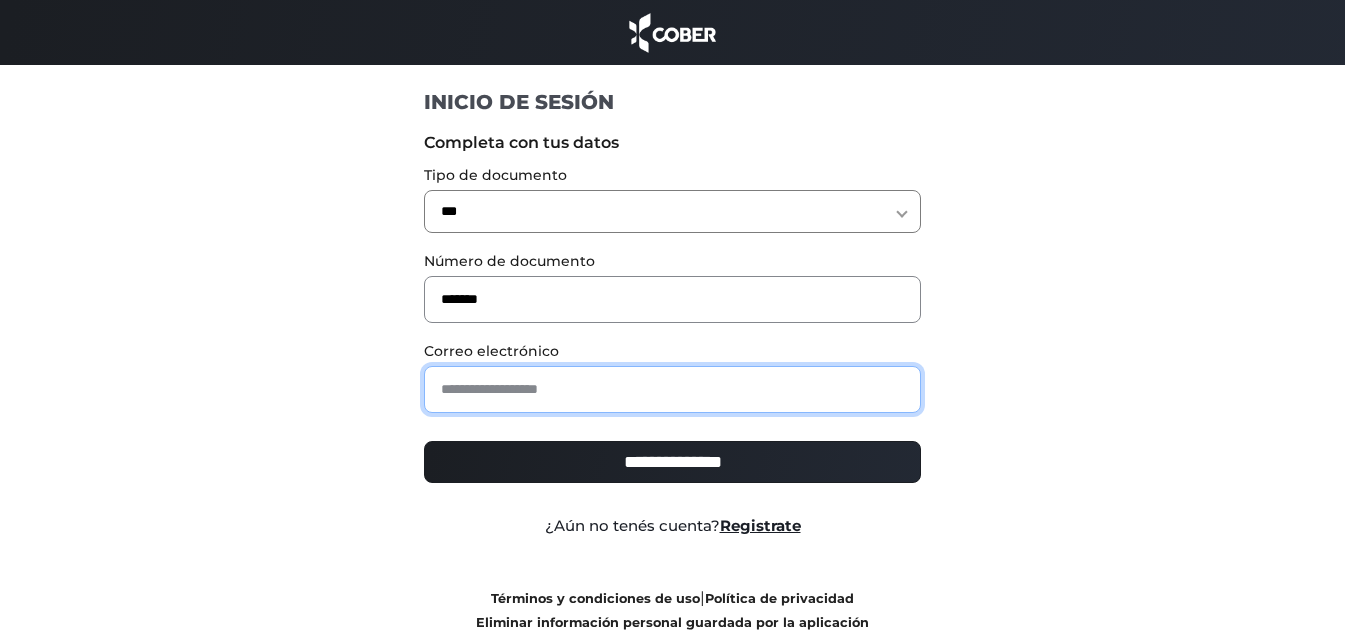 type on "**********" 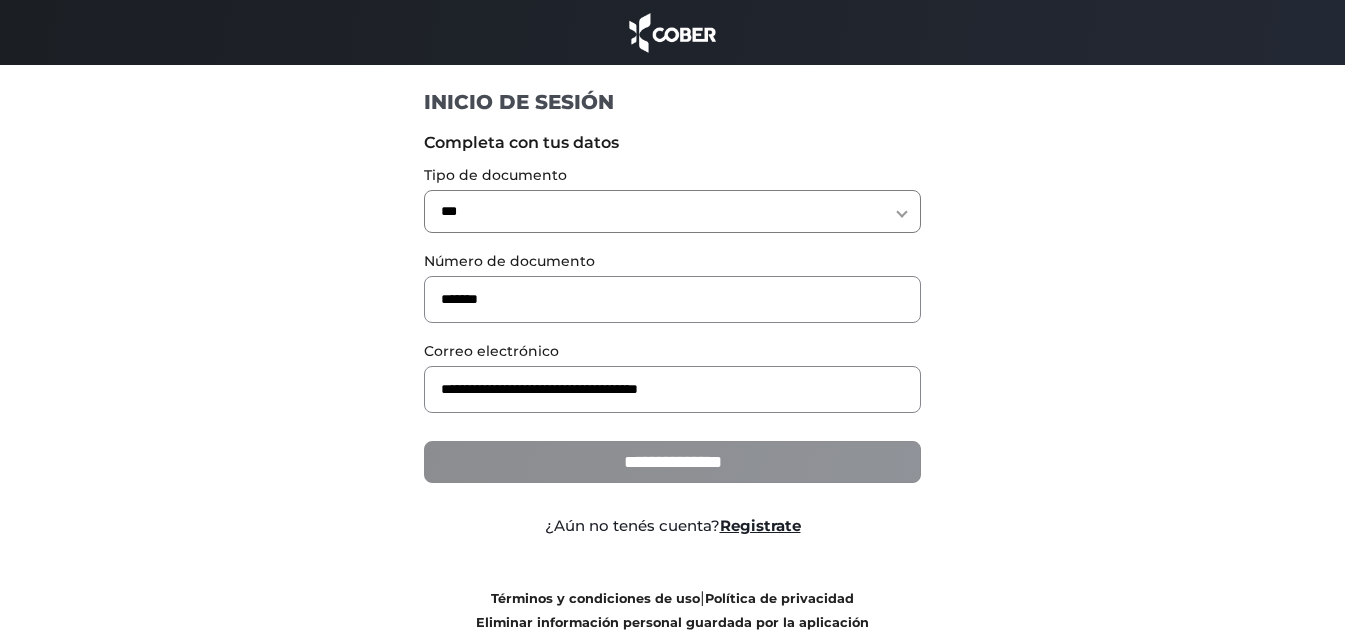 click on "**********" at bounding box center [672, 462] 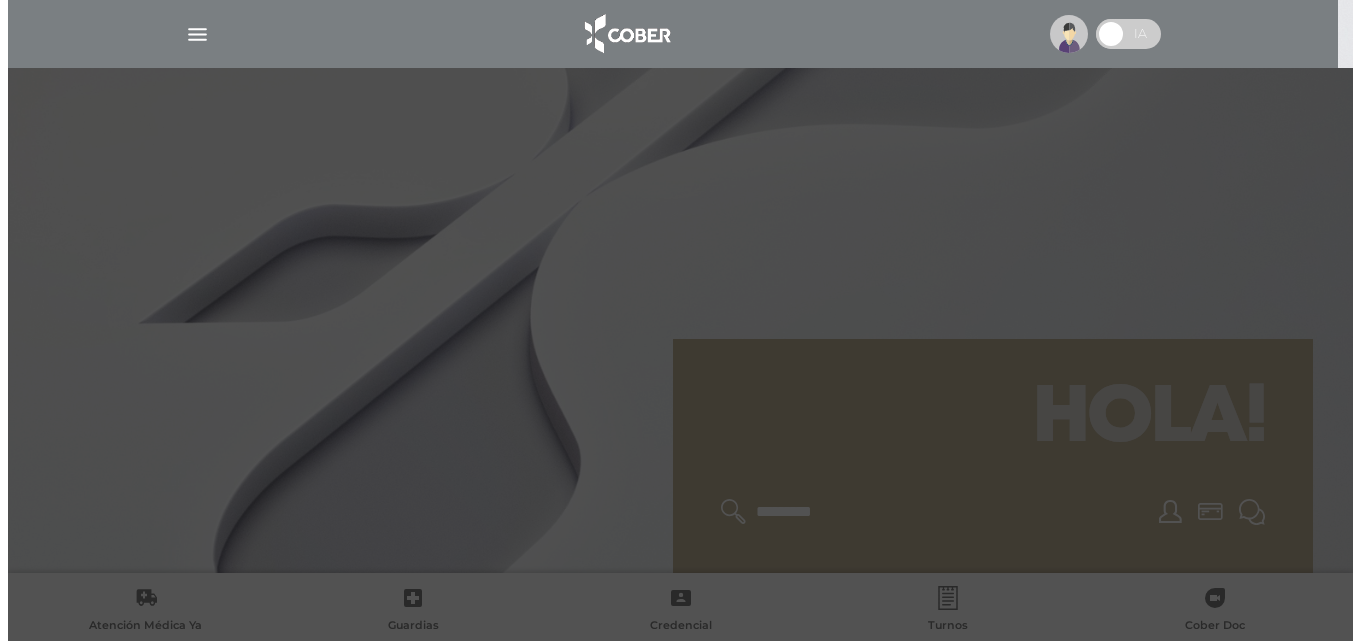 scroll, scrollTop: 0, scrollLeft: 0, axis: both 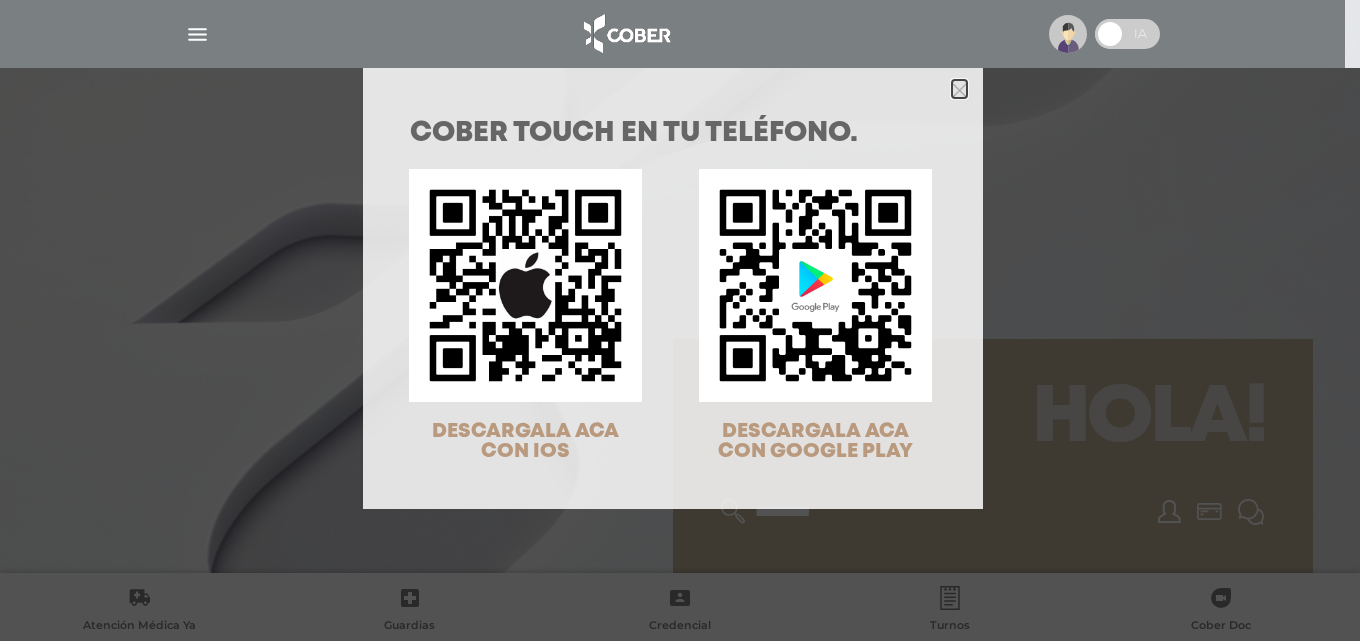 click 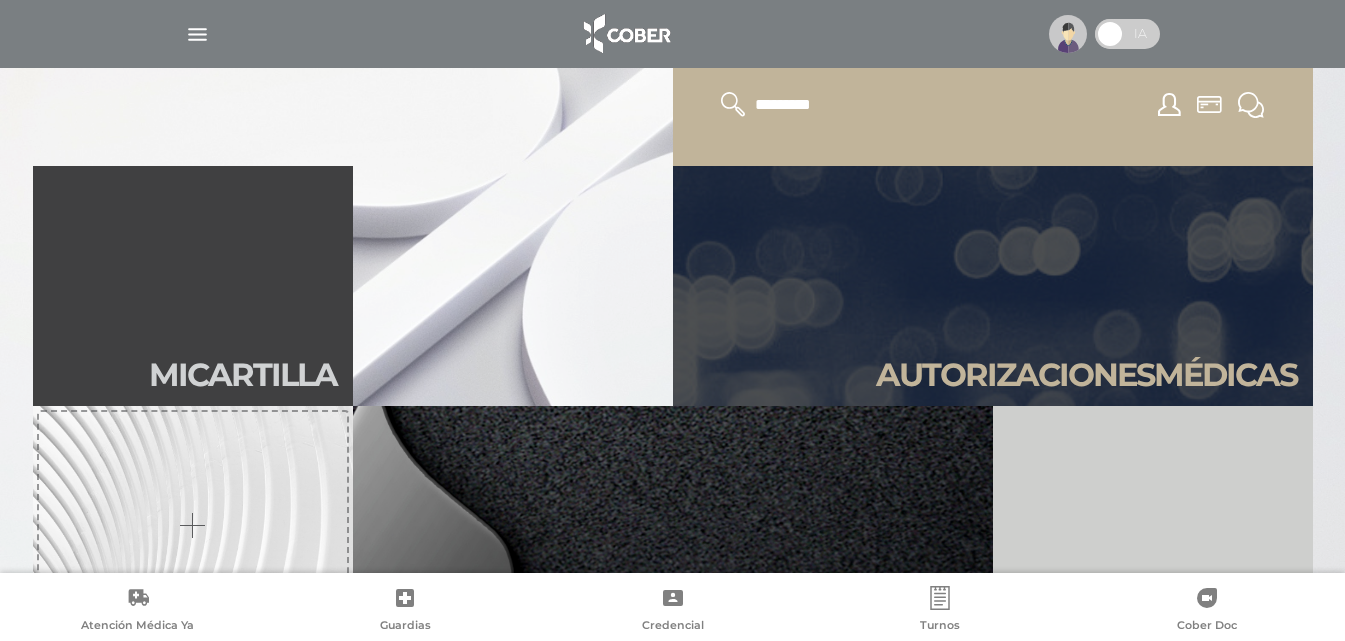 scroll, scrollTop: 490, scrollLeft: 0, axis: vertical 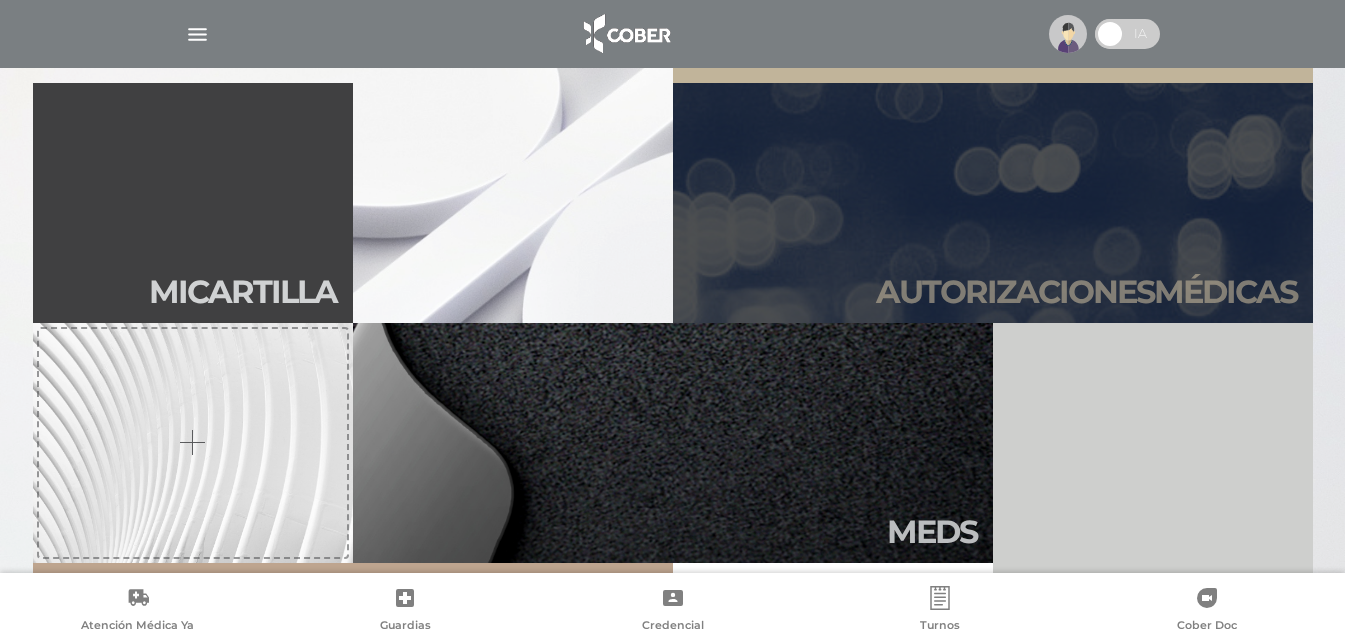 click on "Autori zaciones  médicas" at bounding box center (1086, 292) 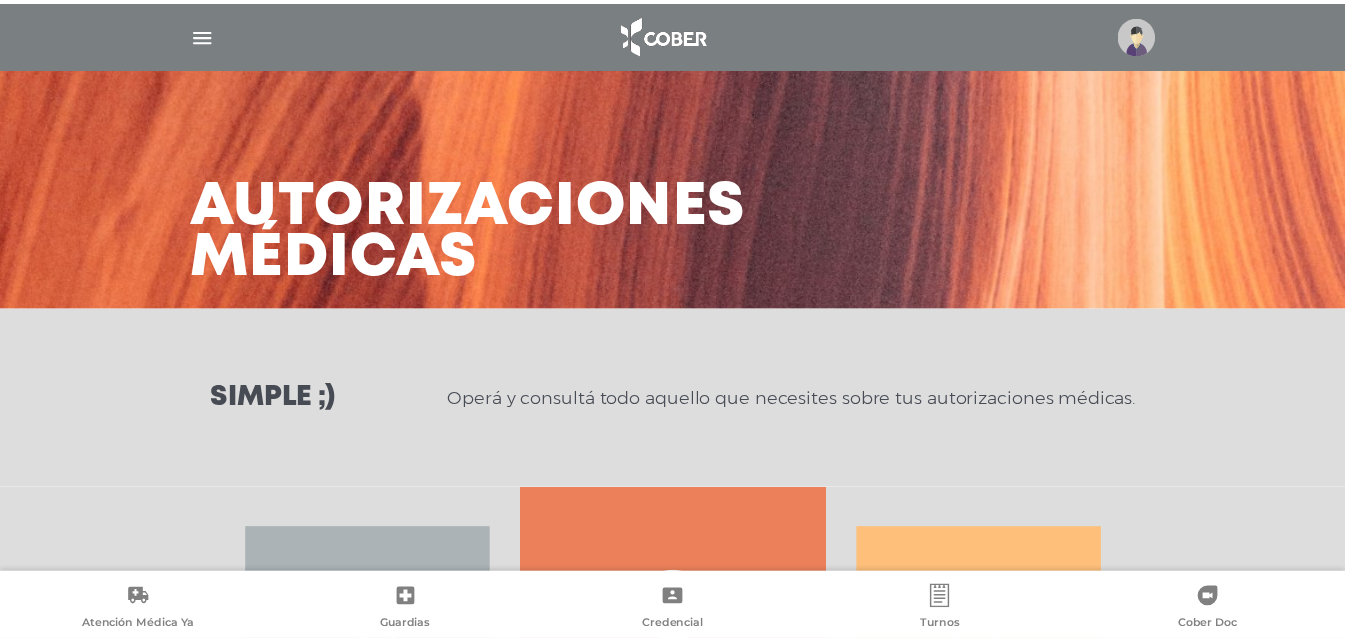 scroll, scrollTop: 0, scrollLeft: 0, axis: both 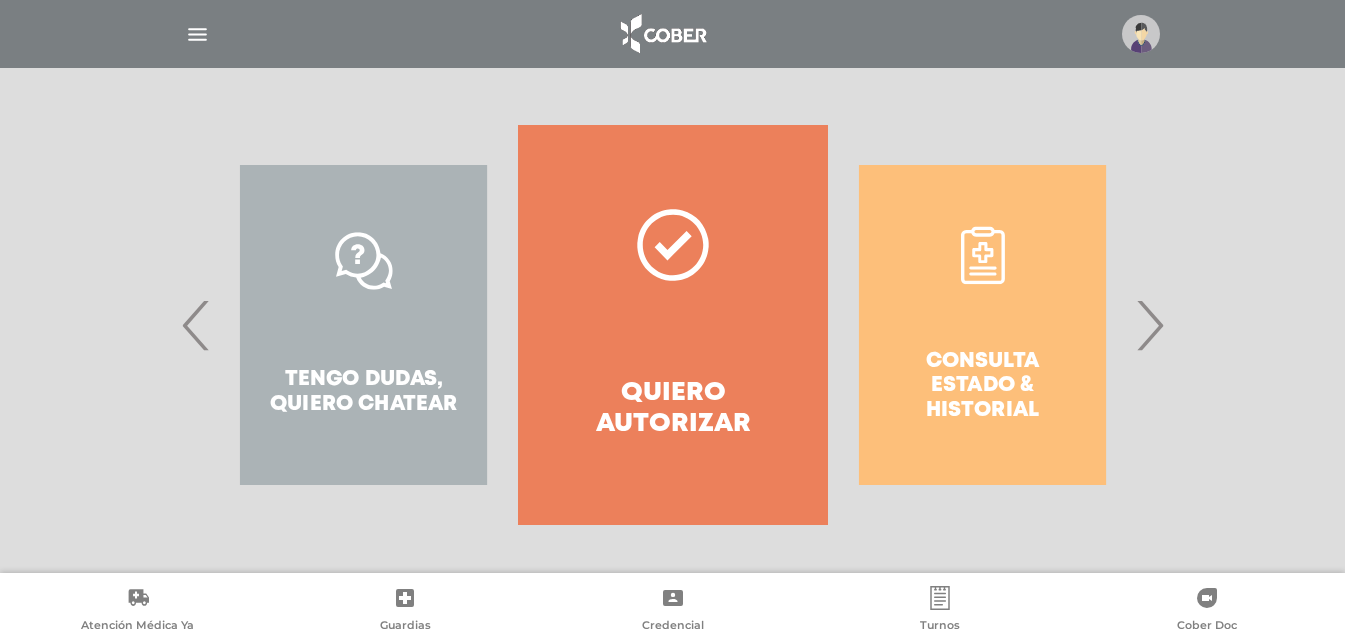 click 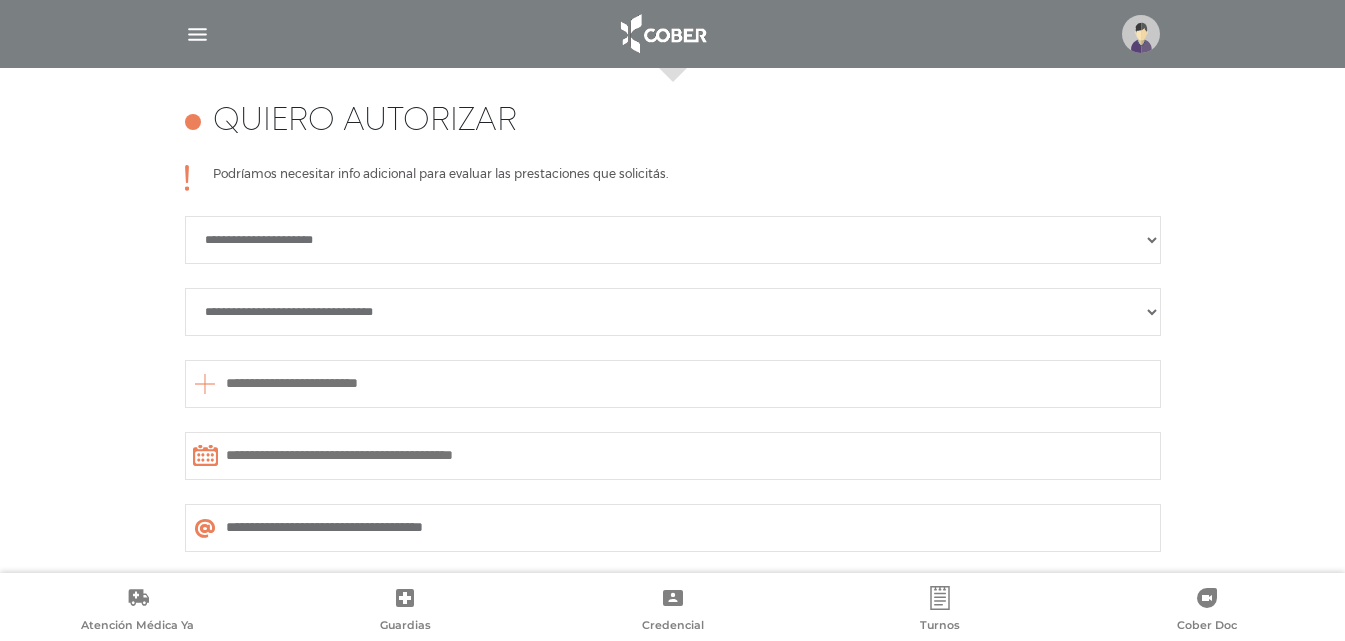 scroll, scrollTop: 888, scrollLeft: 0, axis: vertical 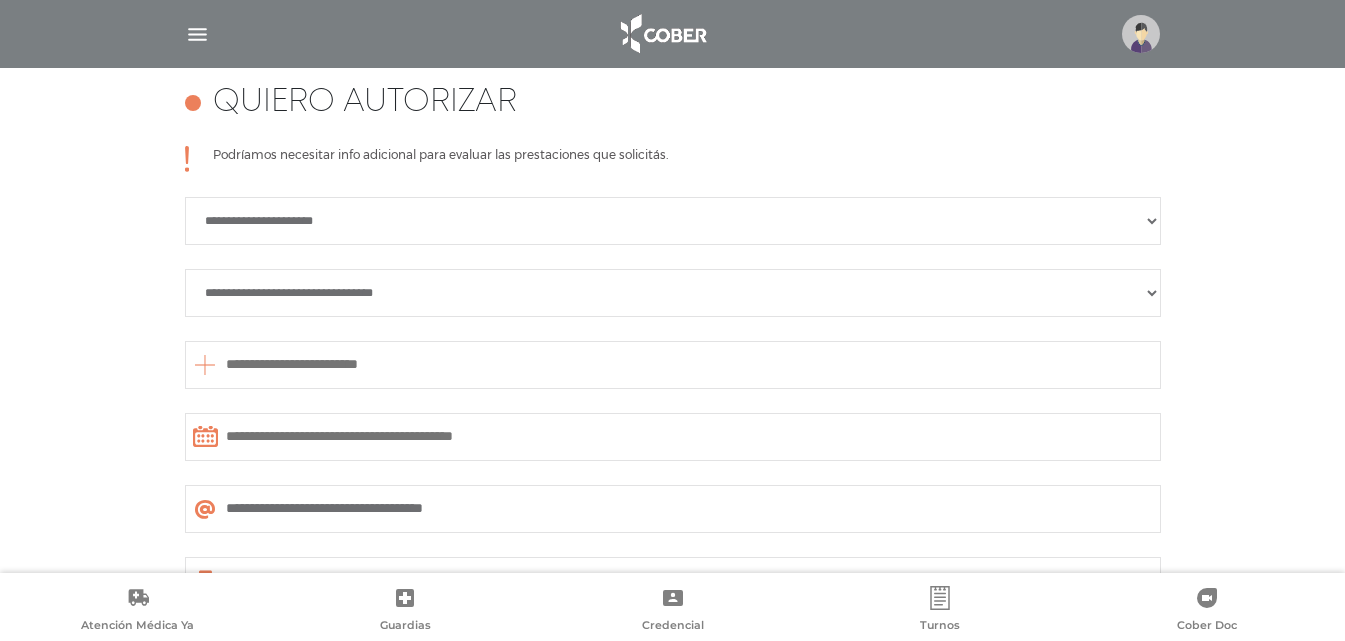 click on "**********" at bounding box center (673, 221) 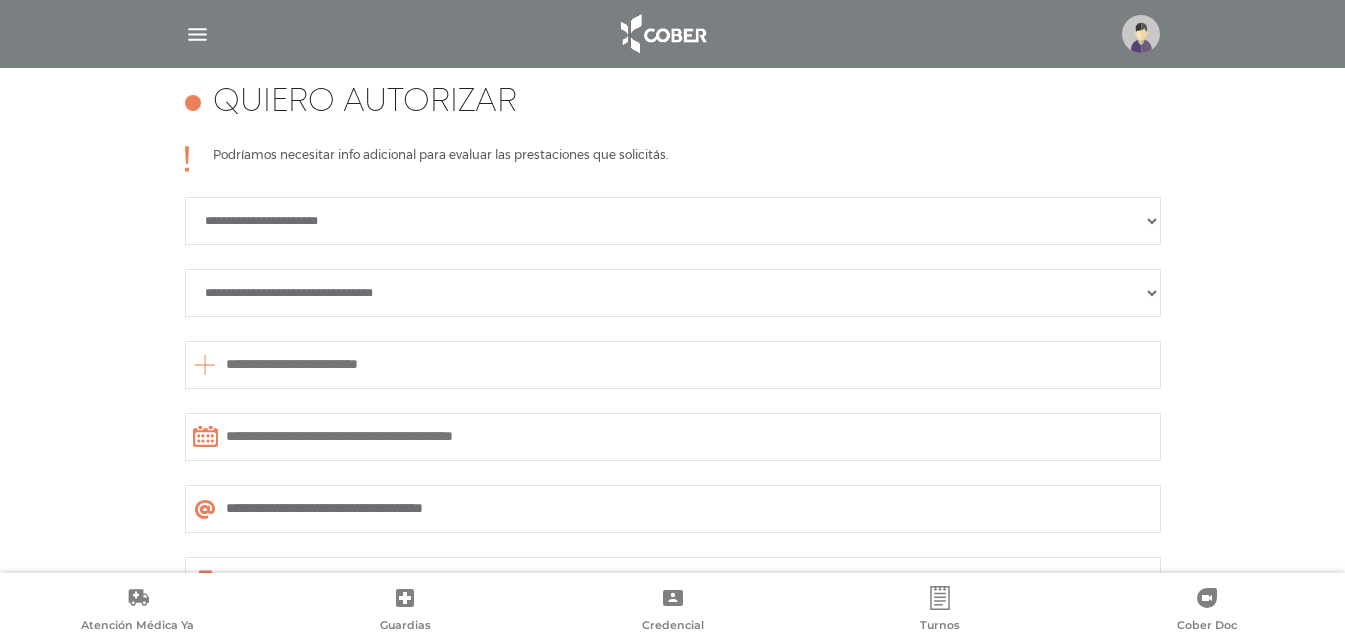 click on "**********" at bounding box center (673, 293) 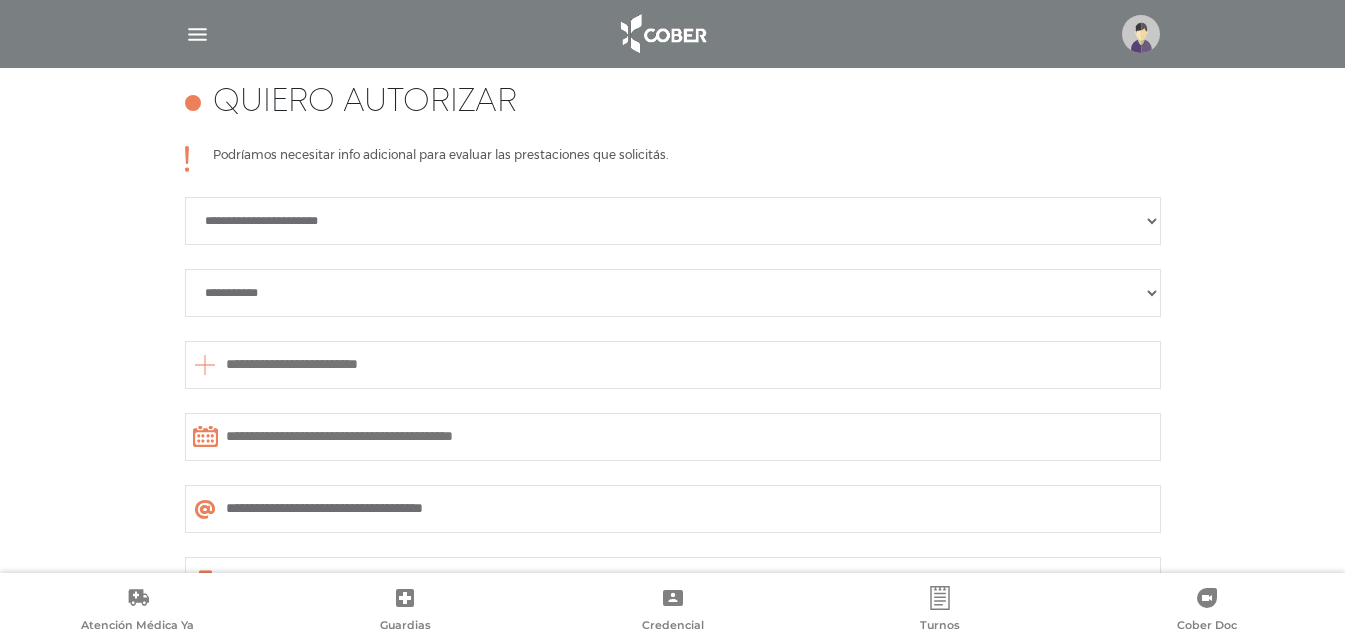 click on "**********" at bounding box center (673, 293) 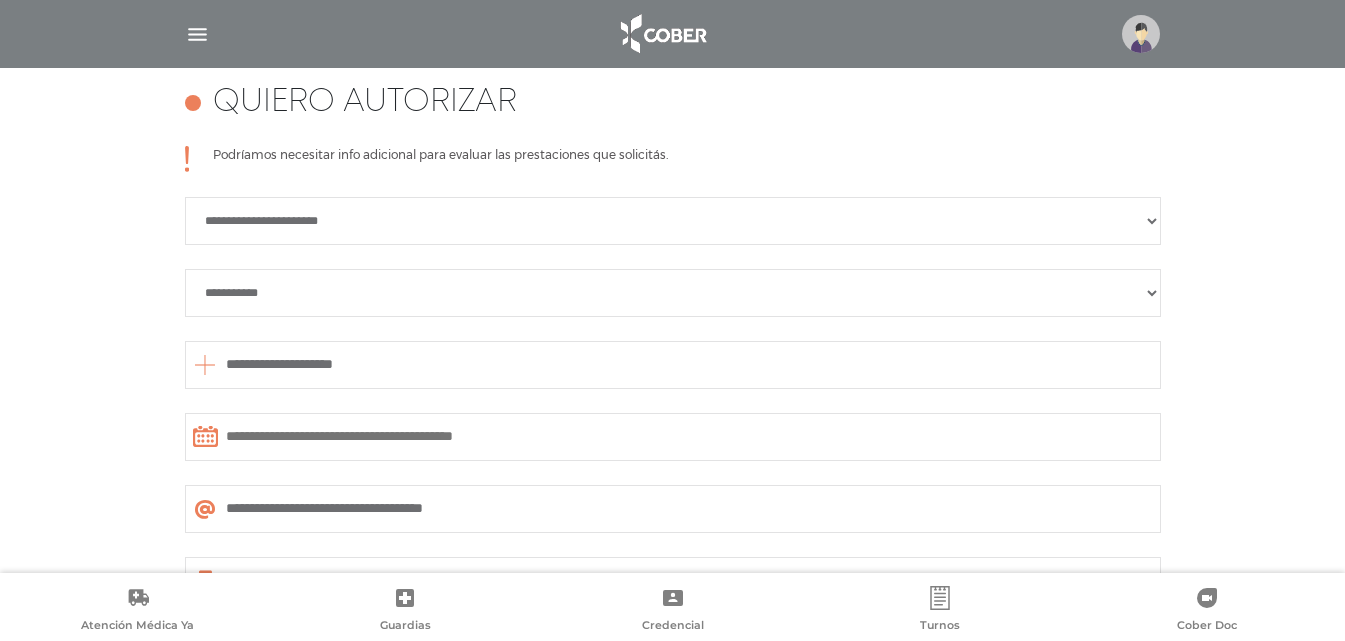 type on "**********" 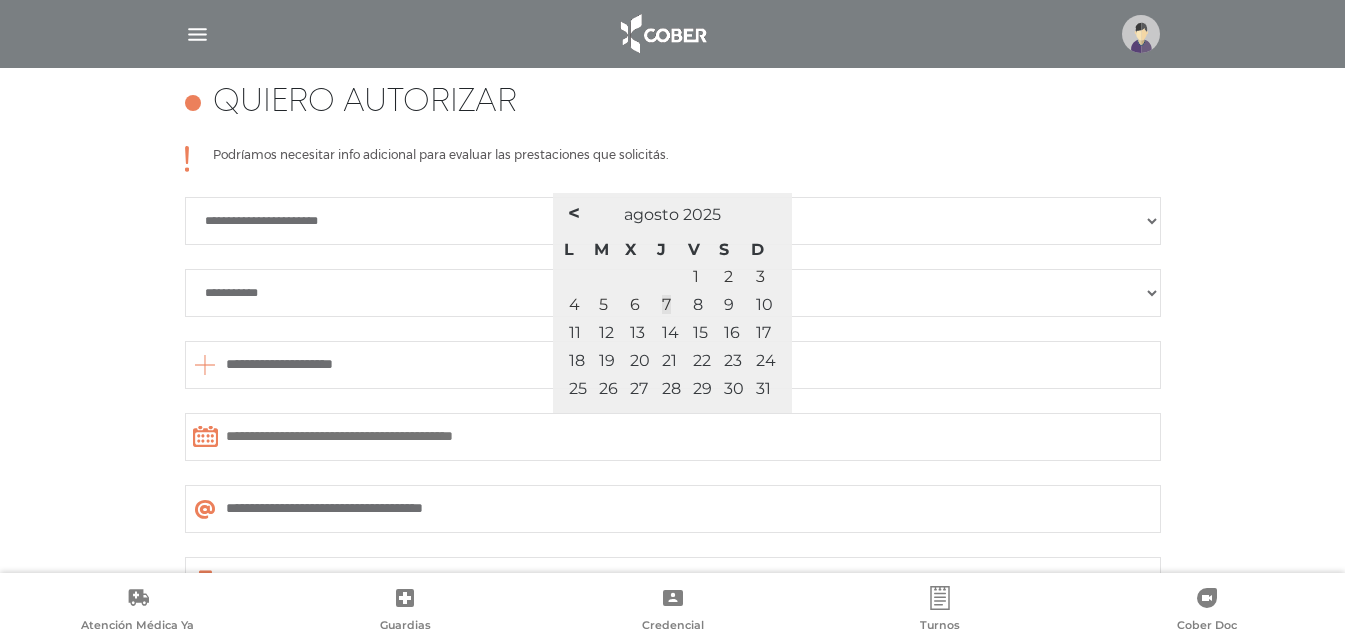 click at bounding box center [673, 437] 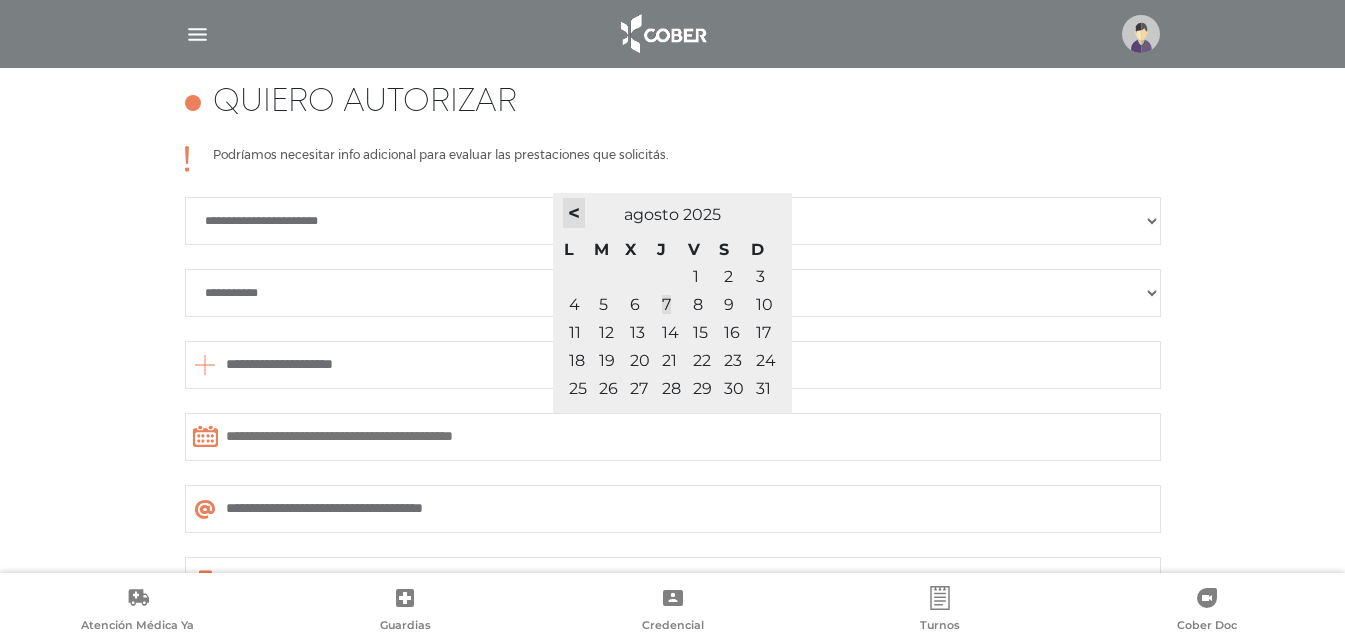 click on "<" at bounding box center (574, 213) 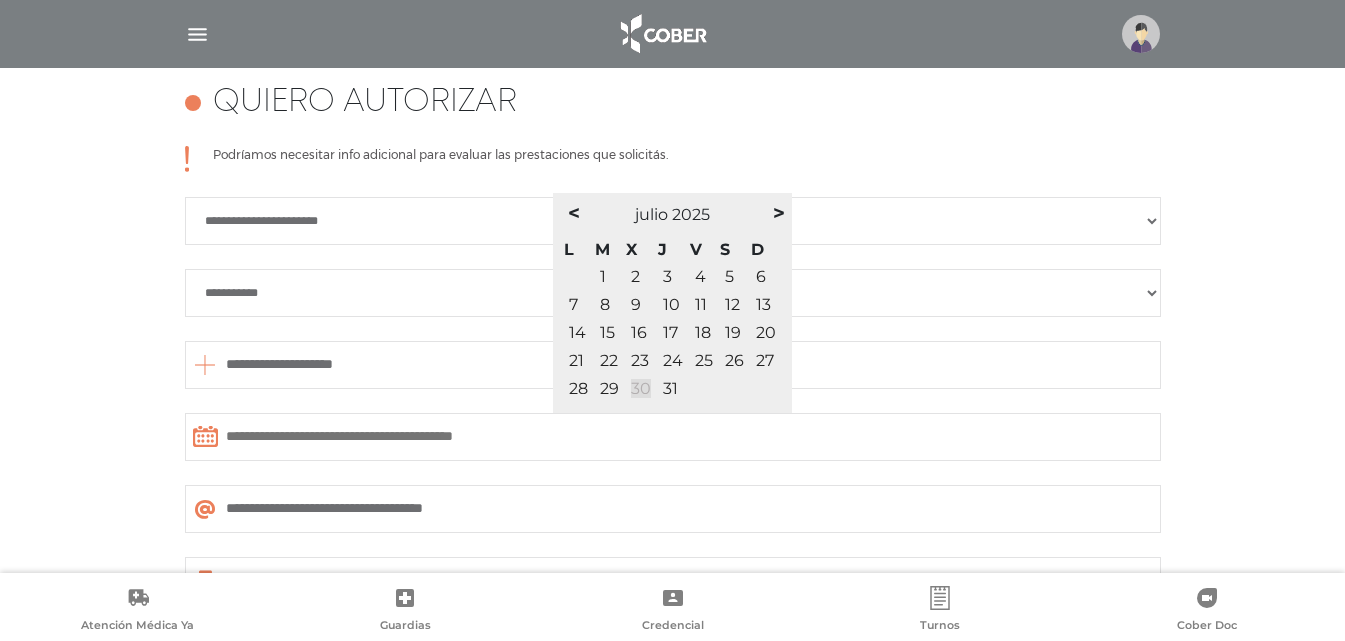 click on "30" at bounding box center [641, 388] 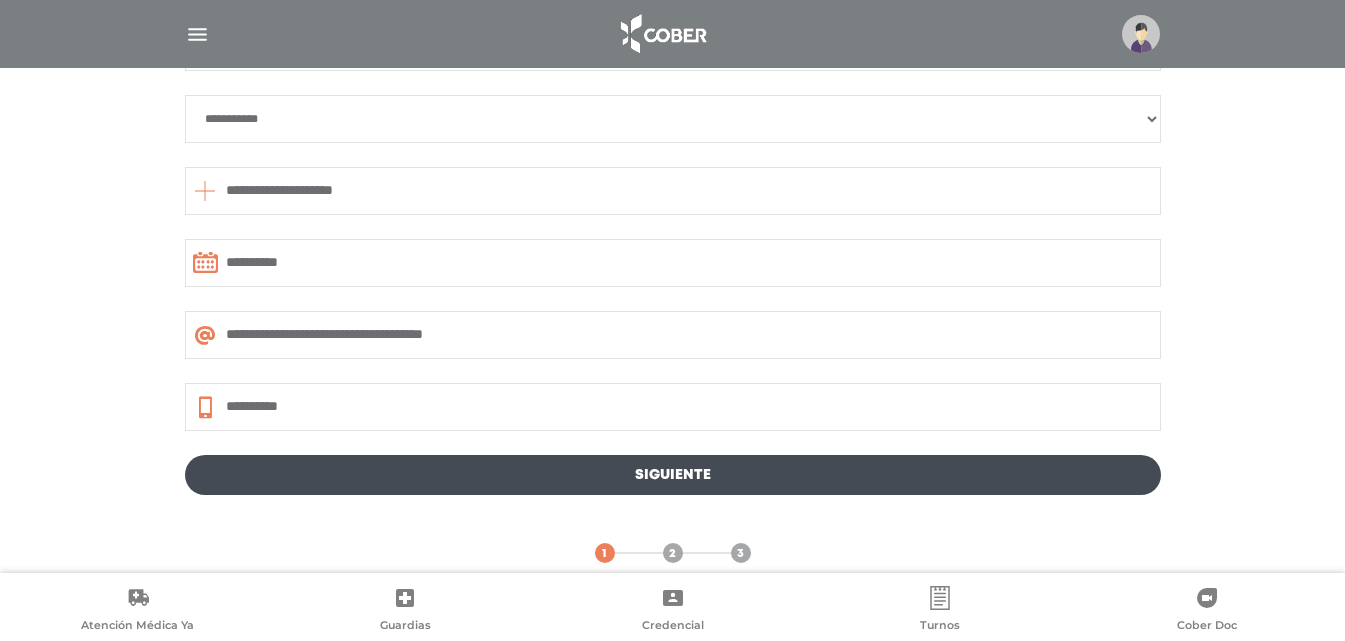 scroll, scrollTop: 1088, scrollLeft: 0, axis: vertical 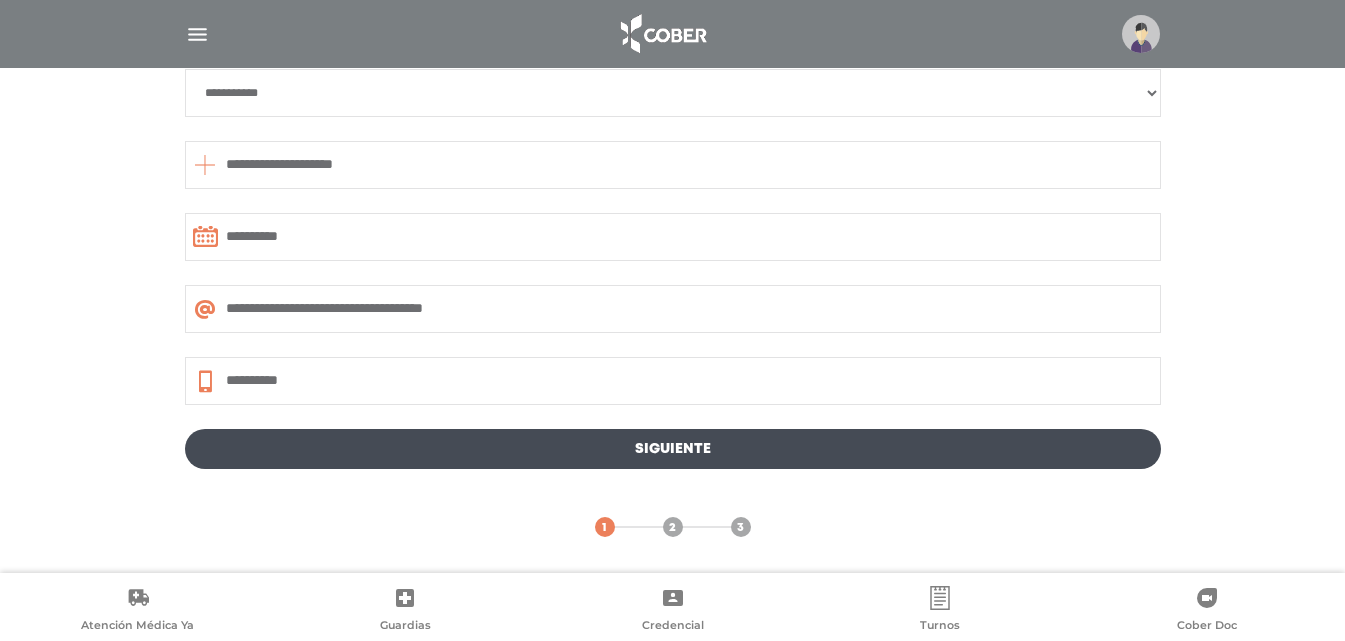 click on "Siguiente" at bounding box center (673, 449) 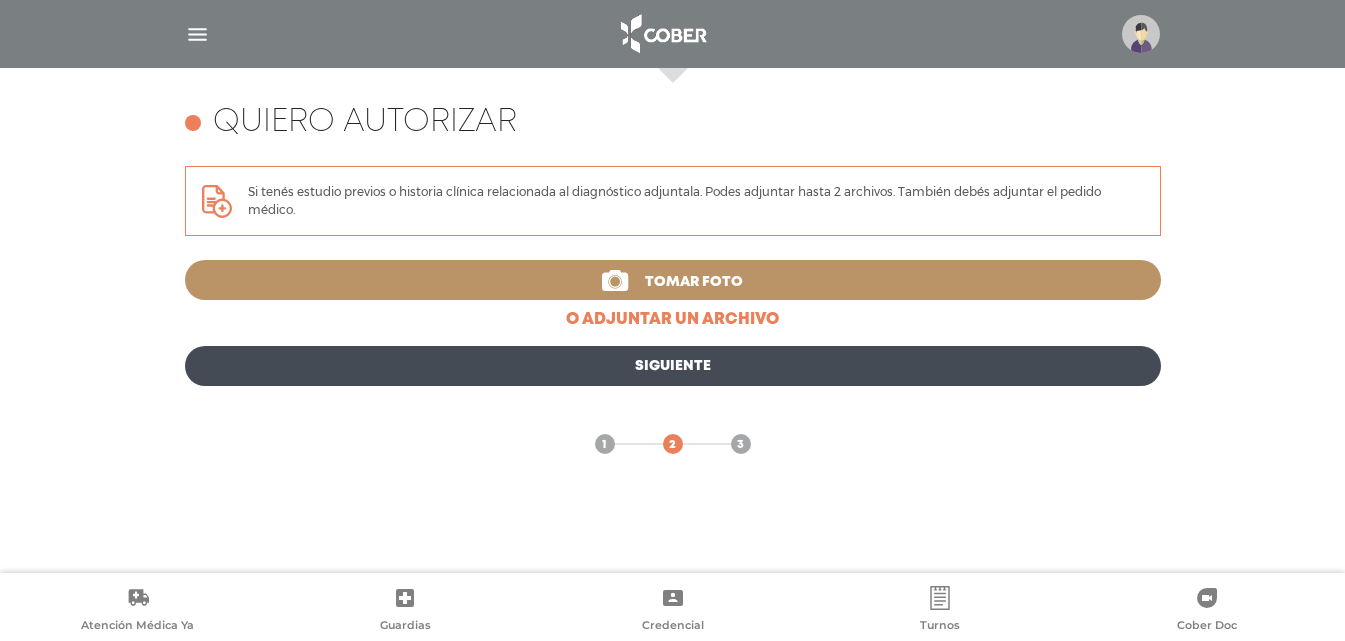 scroll, scrollTop: 785, scrollLeft: 0, axis: vertical 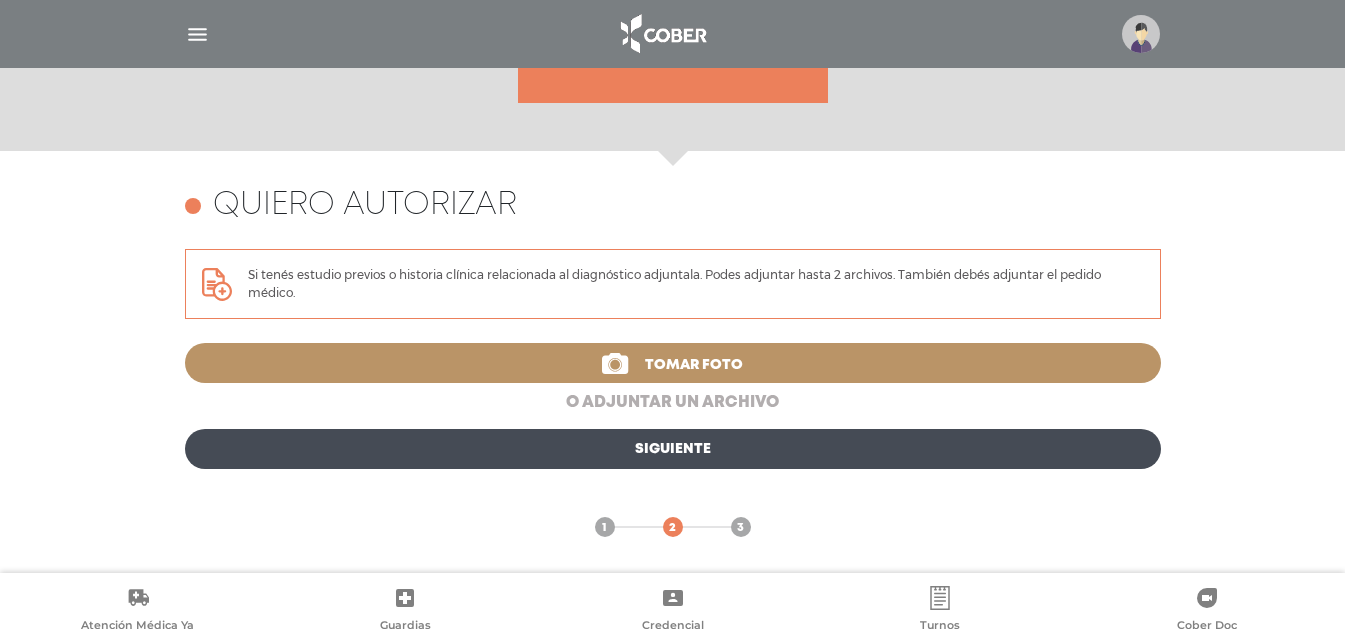 click on "o adjuntar un archivo" at bounding box center (673, 403) 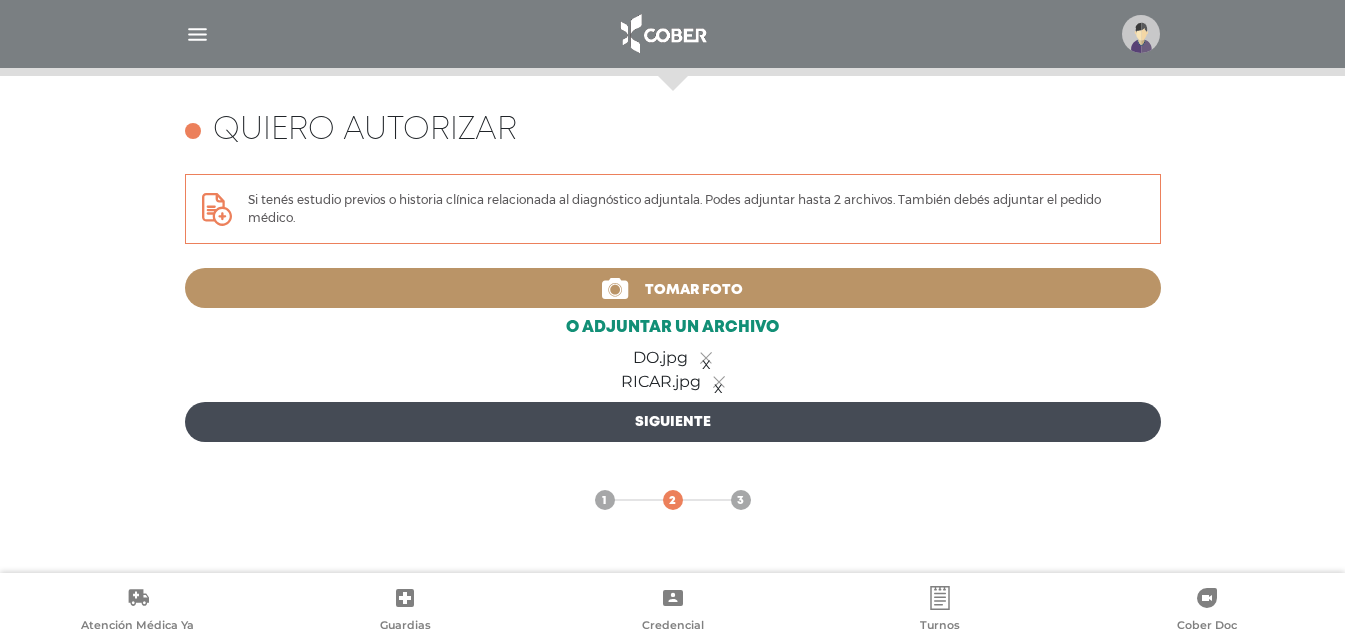scroll, scrollTop: 868, scrollLeft: 0, axis: vertical 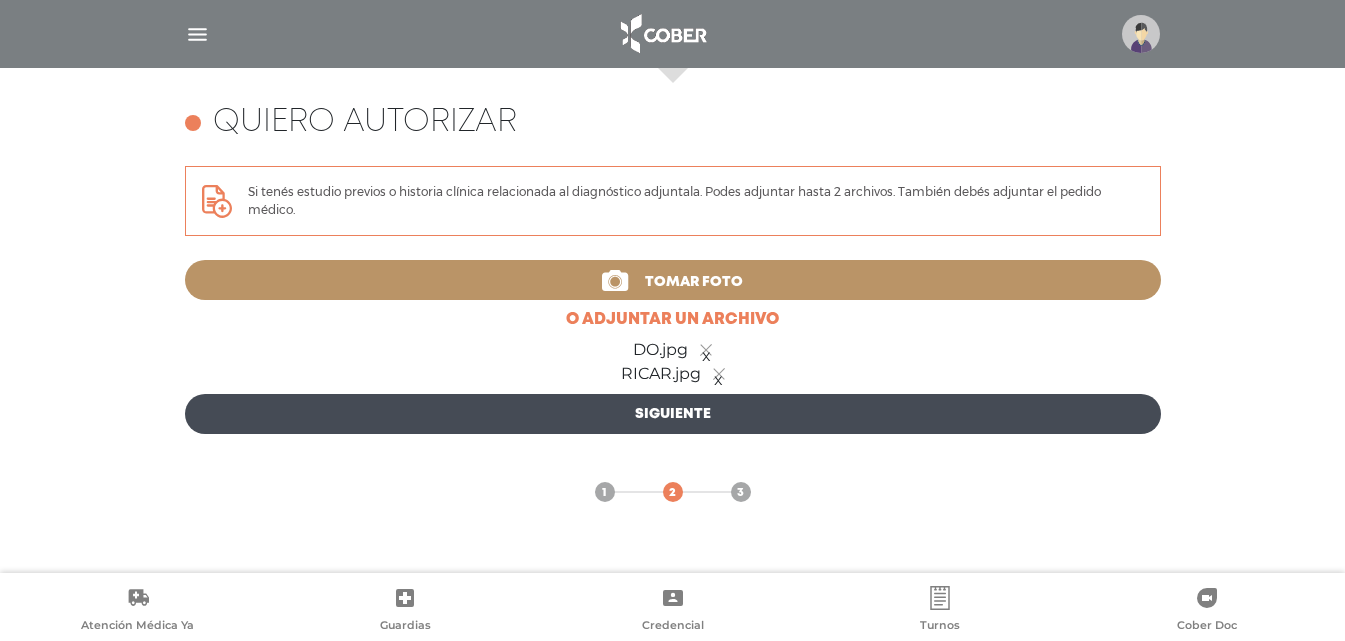 click on "Siguiente" at bounding box center (673, 414) 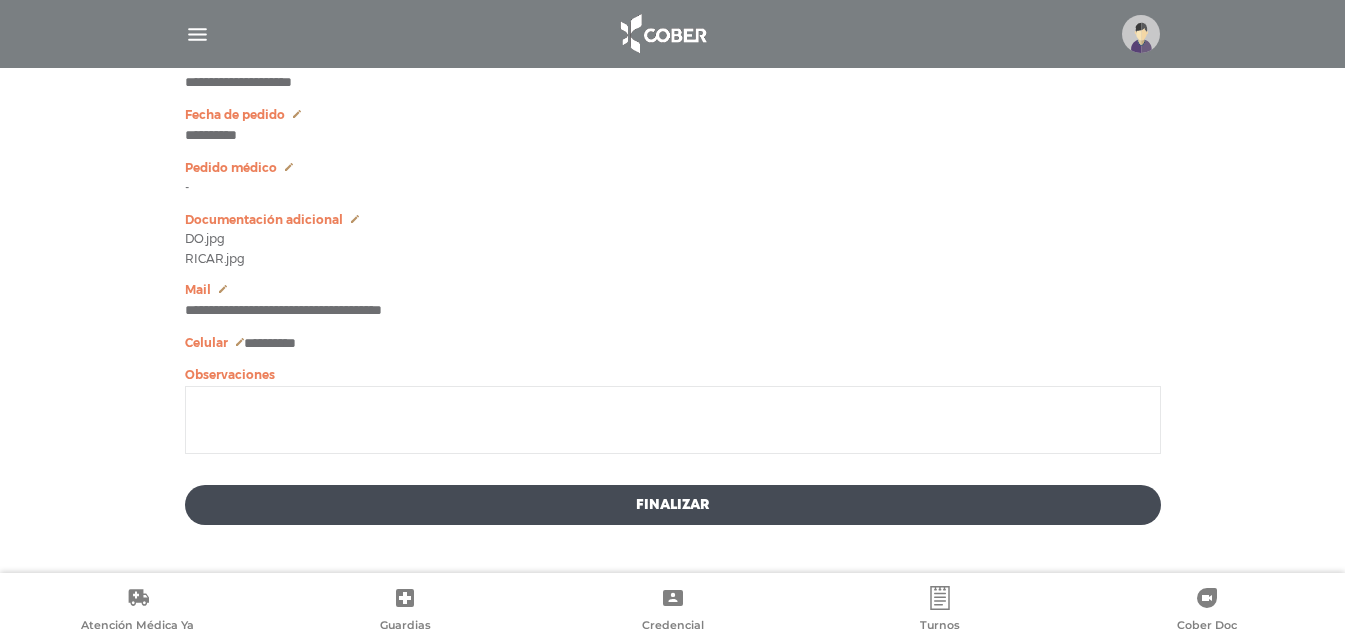 scroll, scrollTop: 1222, scrollLeft: 0, axis: vertical 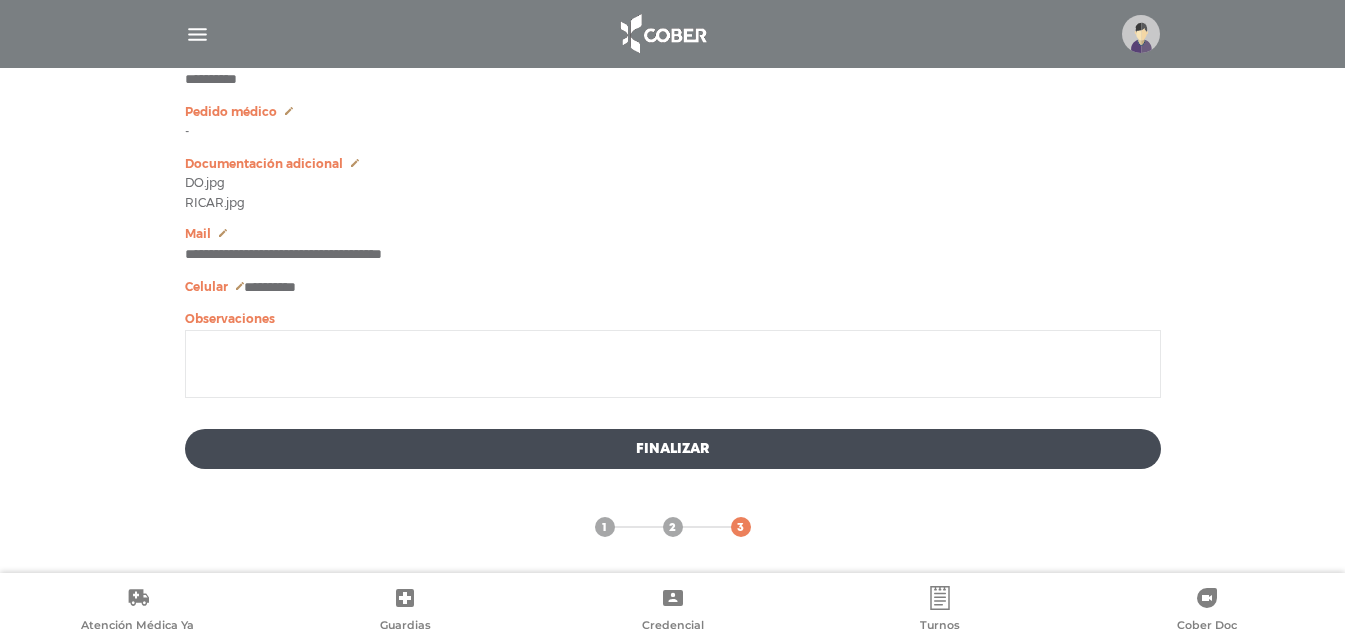 click at bounding box center [673, 364] 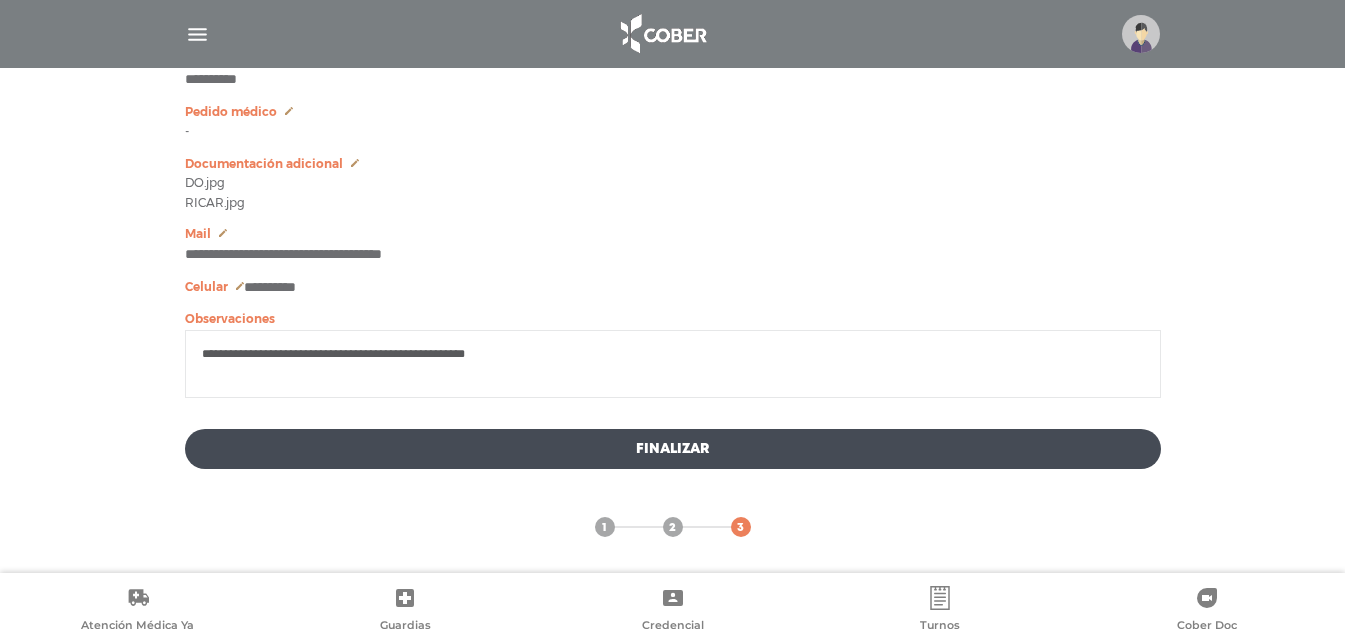 type on "**********" 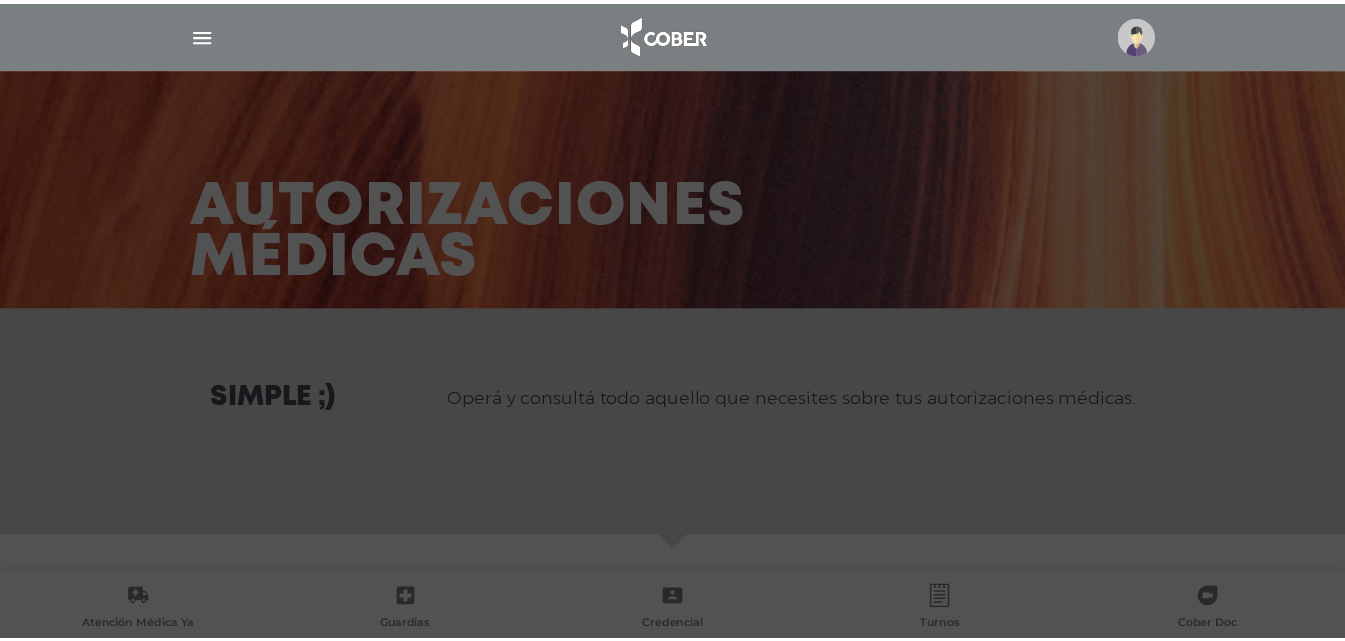 scroll, scrollTop: 0, scrollLeft: 0, axis: both 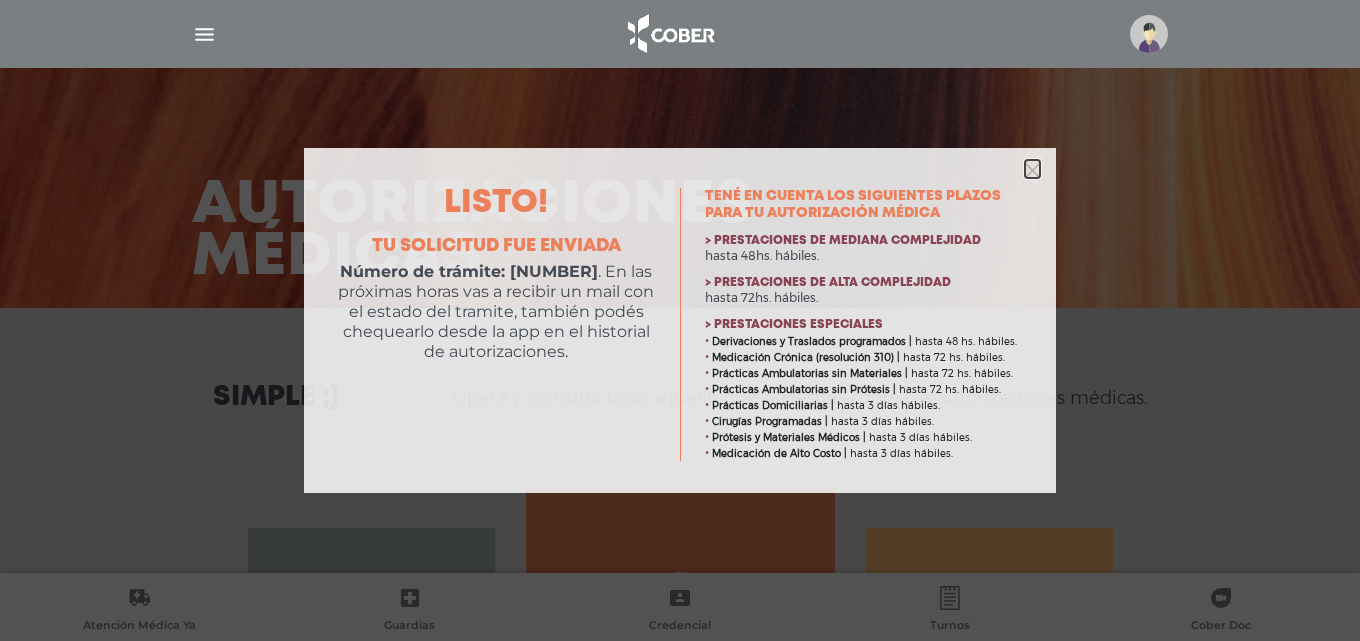 click 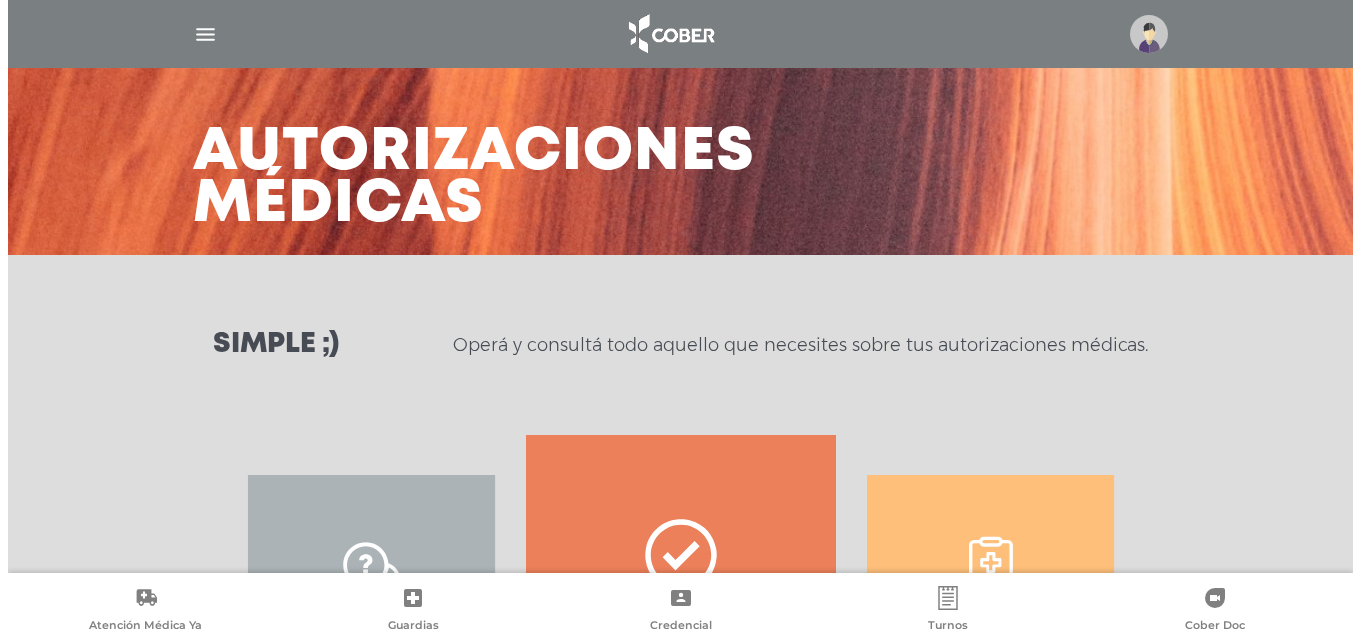scroll, scrollTop: 0, scrollLeft: 0, axis: both 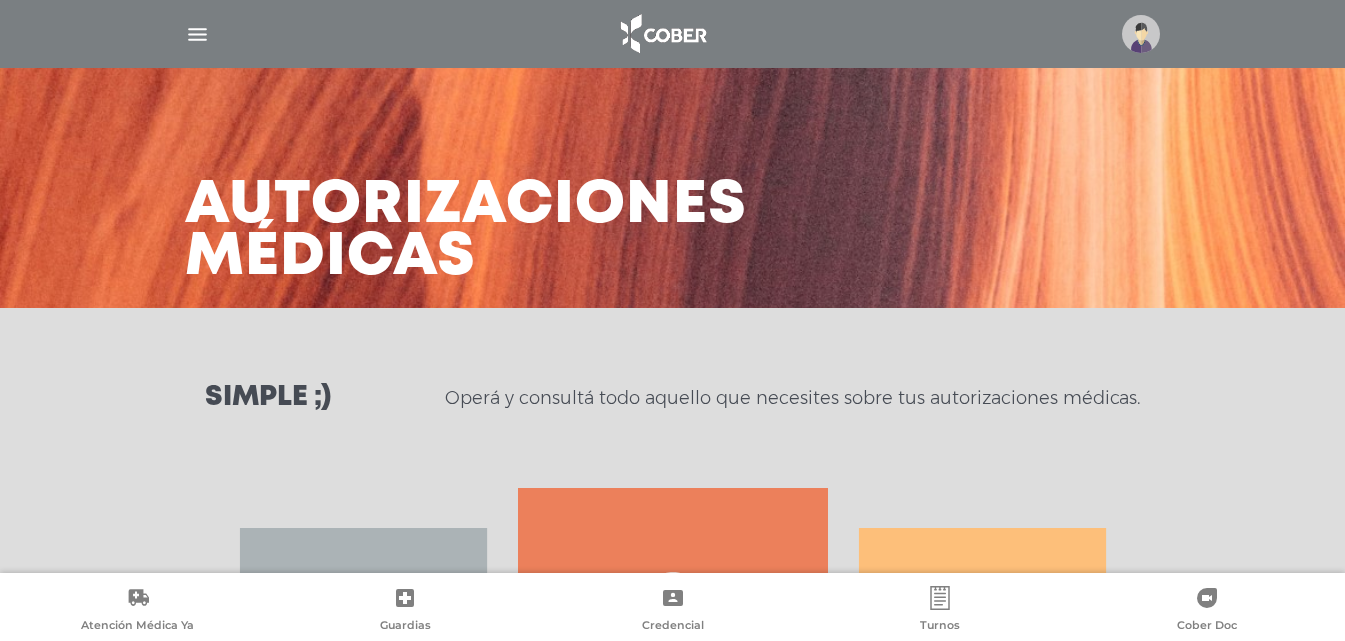 click at bounding box center [197, 34] 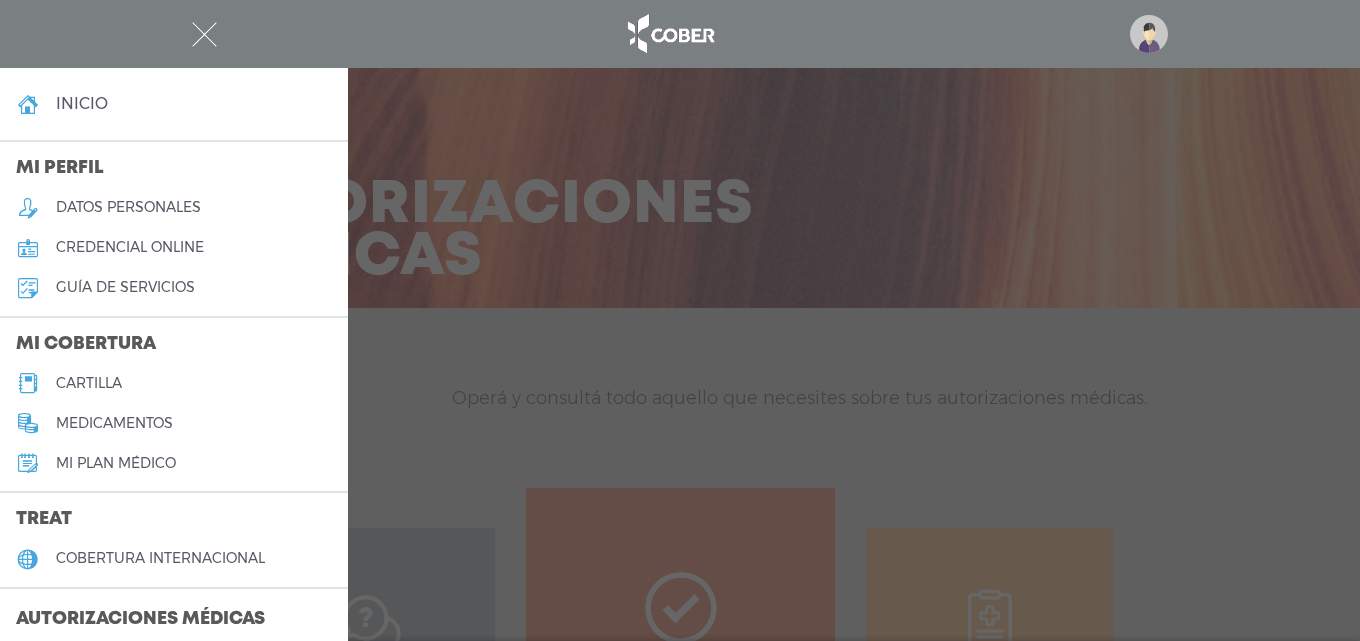 drag, startPoint x: 348, startPoint y: 175, endPoint x: 341, endPoint y: 376, distance: 201.12186 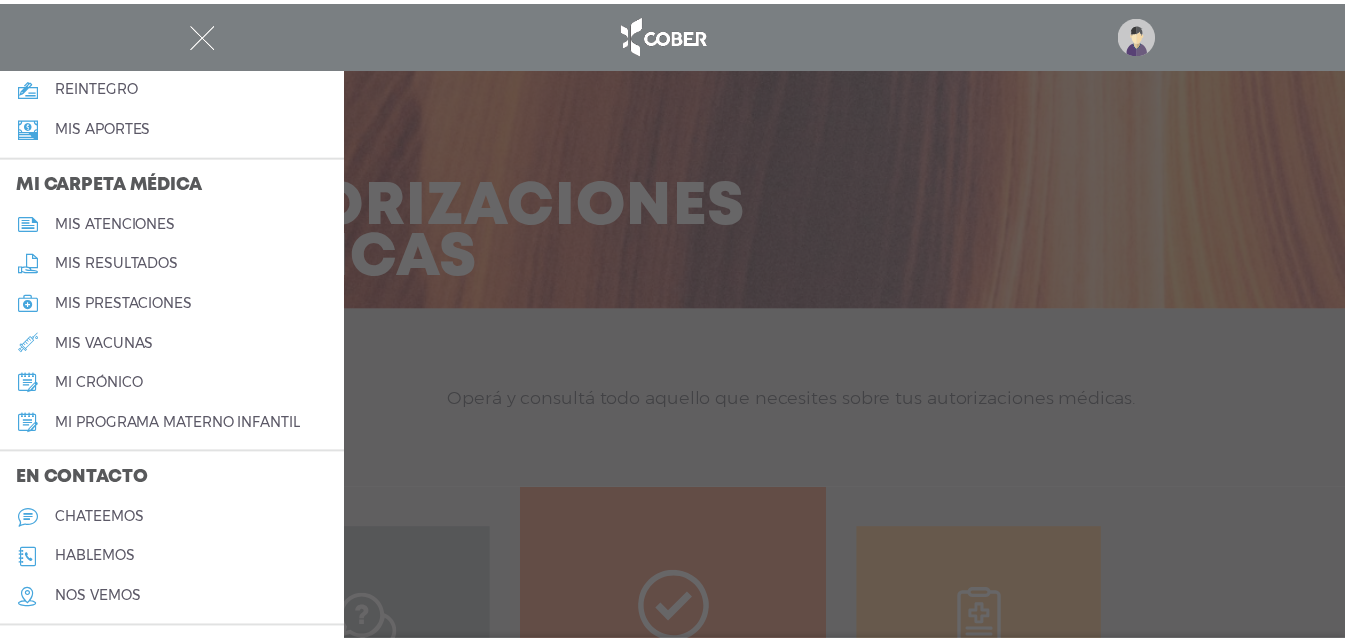 scroll, scrollTop: 902, scrollLeft: 0, axis: vertical 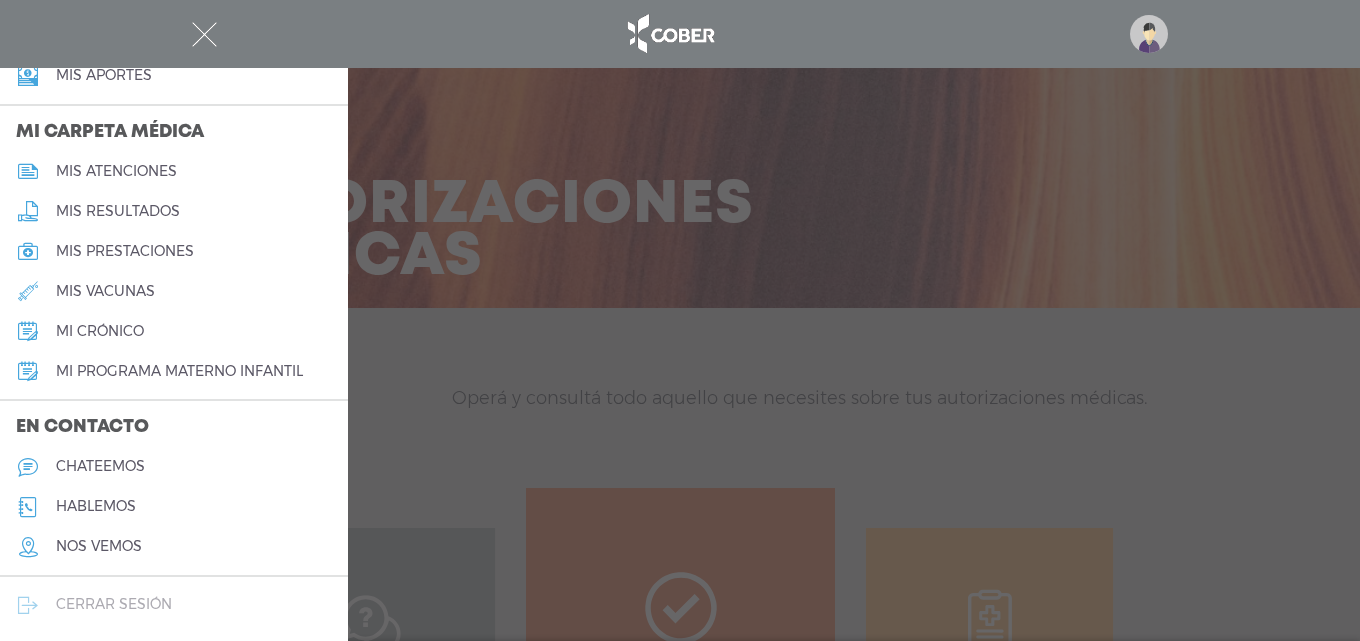 click on "cerrar sesión" at bounding box center [114, 604] 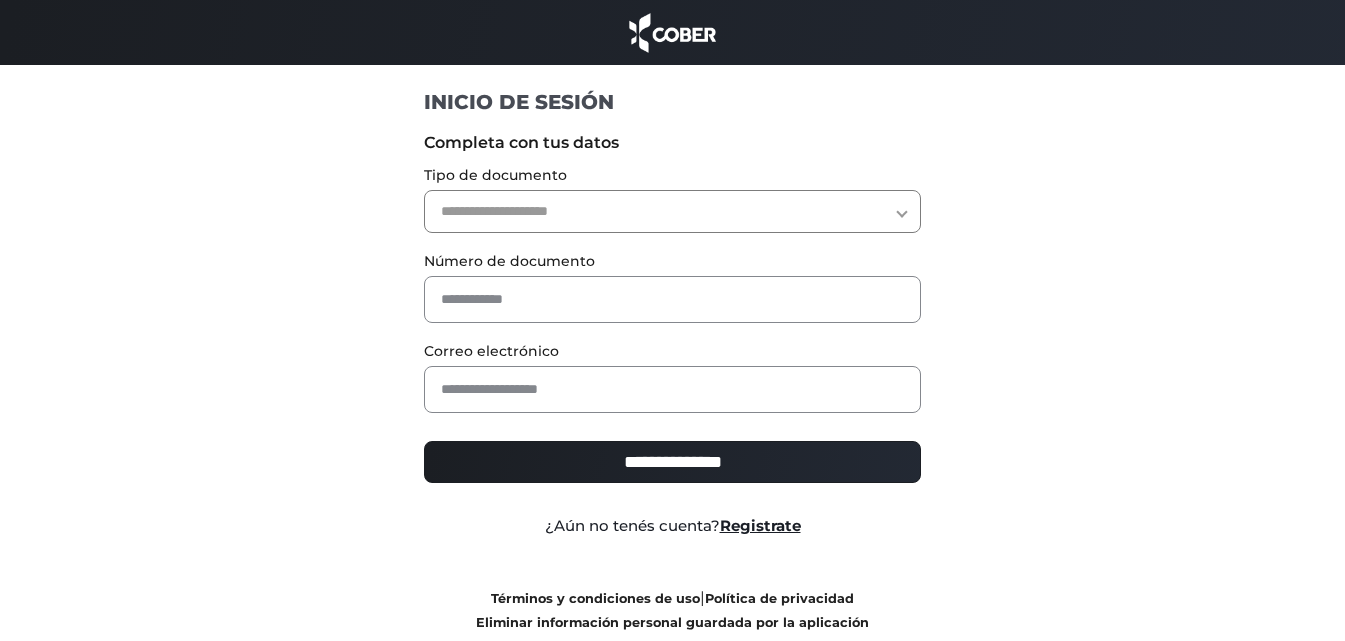 scroll, scrollTop: 0, scrollLeft: 0, axis: both 